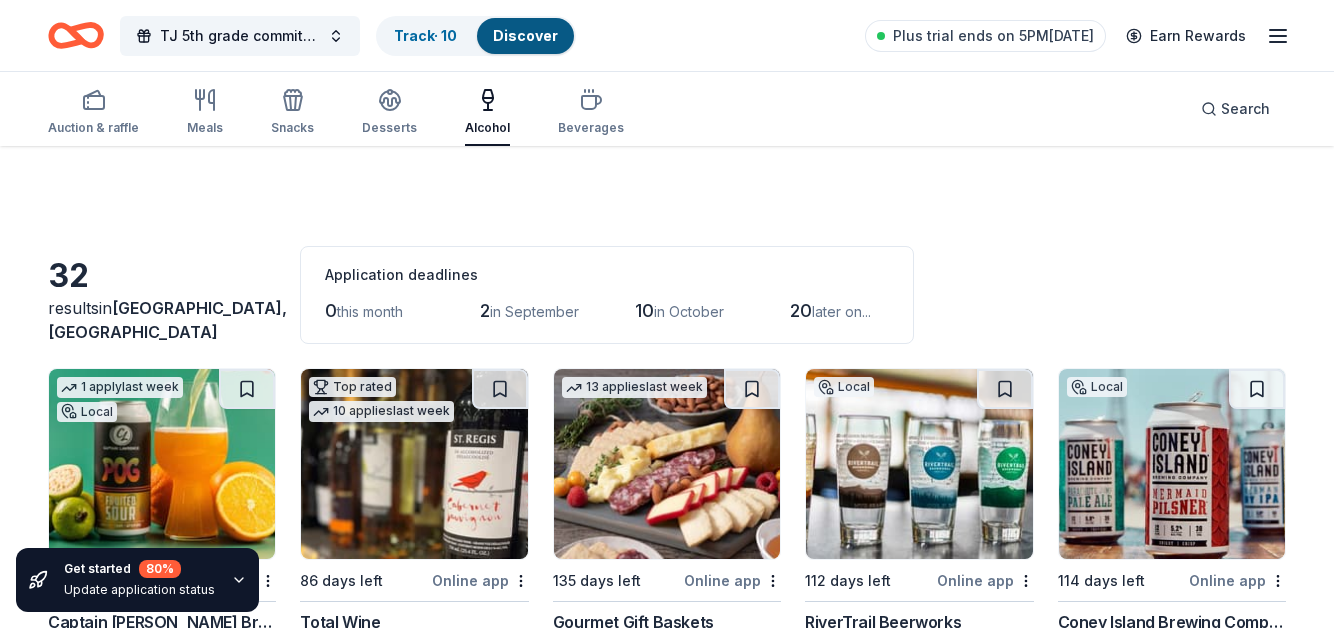 scroll, scrollTop: 1014, scrollLeft: 0, axis: vertical 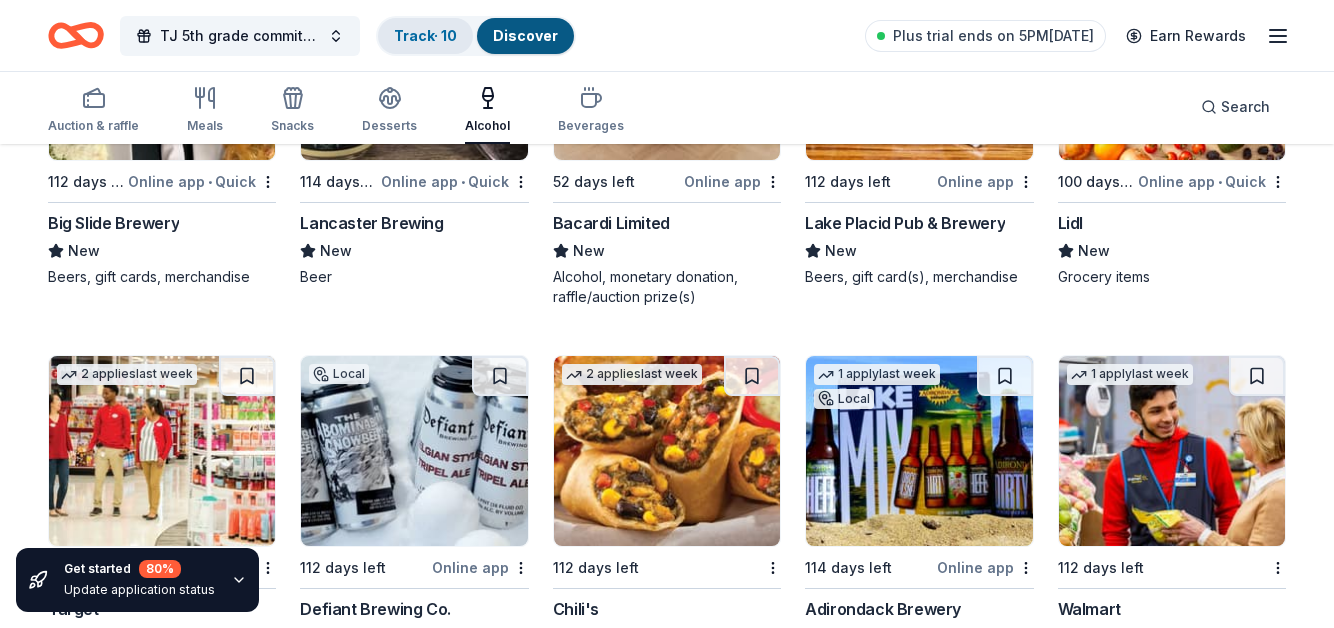 click on "Track  · 10" at bounding box center [425, 35] 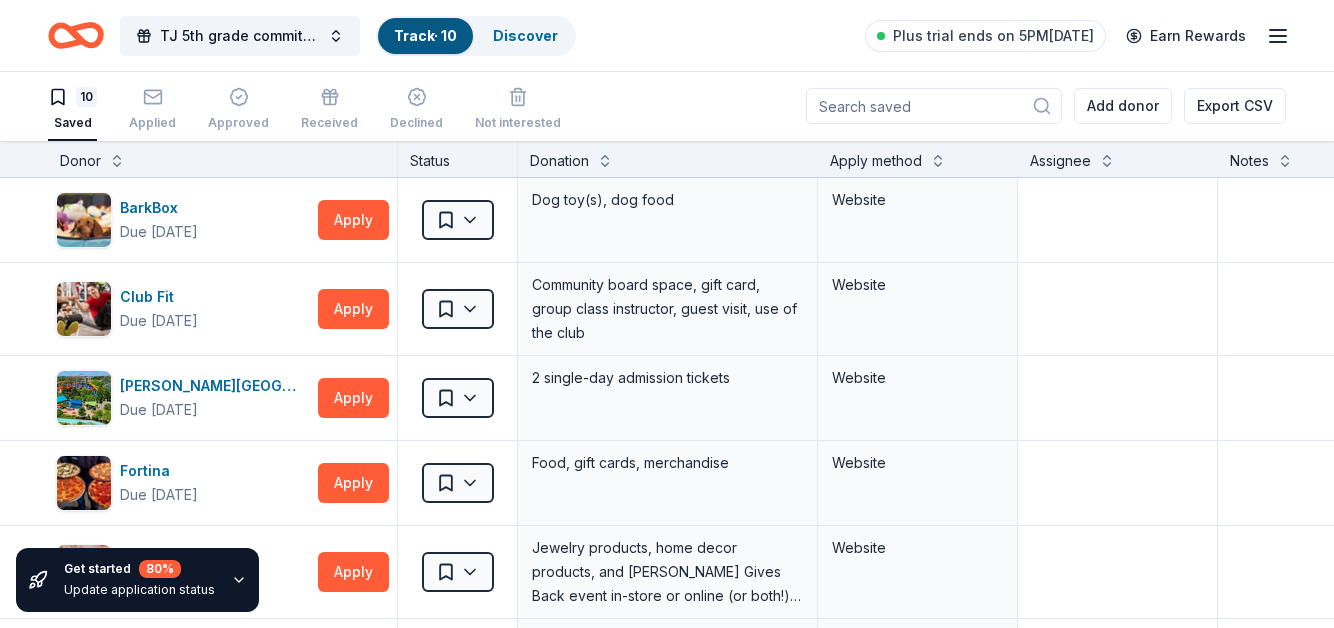 scroll, scrollTop: 1, scrollLeft: 0, axis: vertical 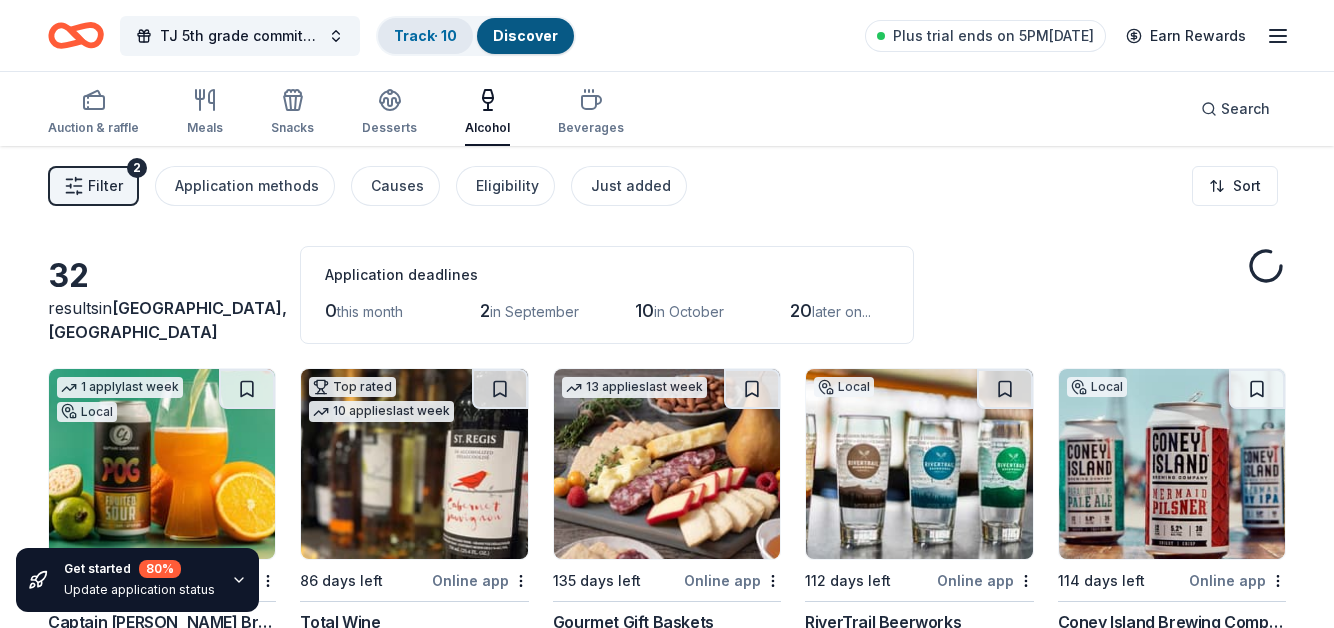 click on "Track  · 10" at bounding box center [425, 35] 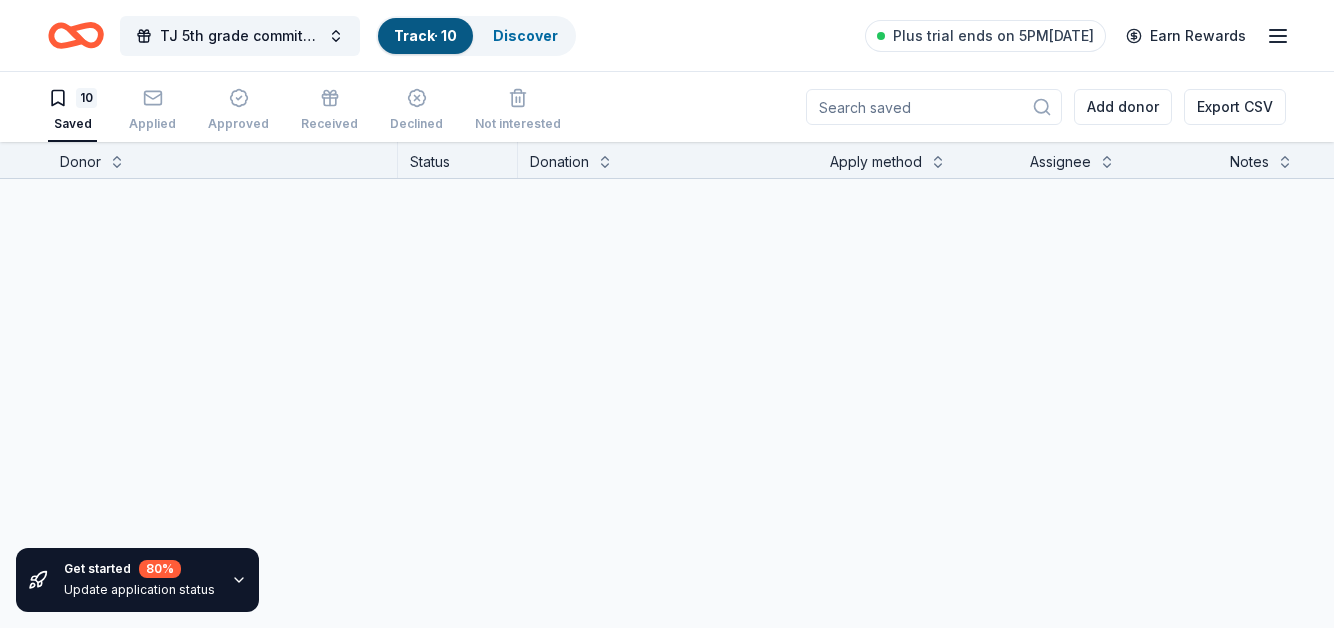 scroll, scrollTop: 1, scrollLeft: 0, axis: vertical 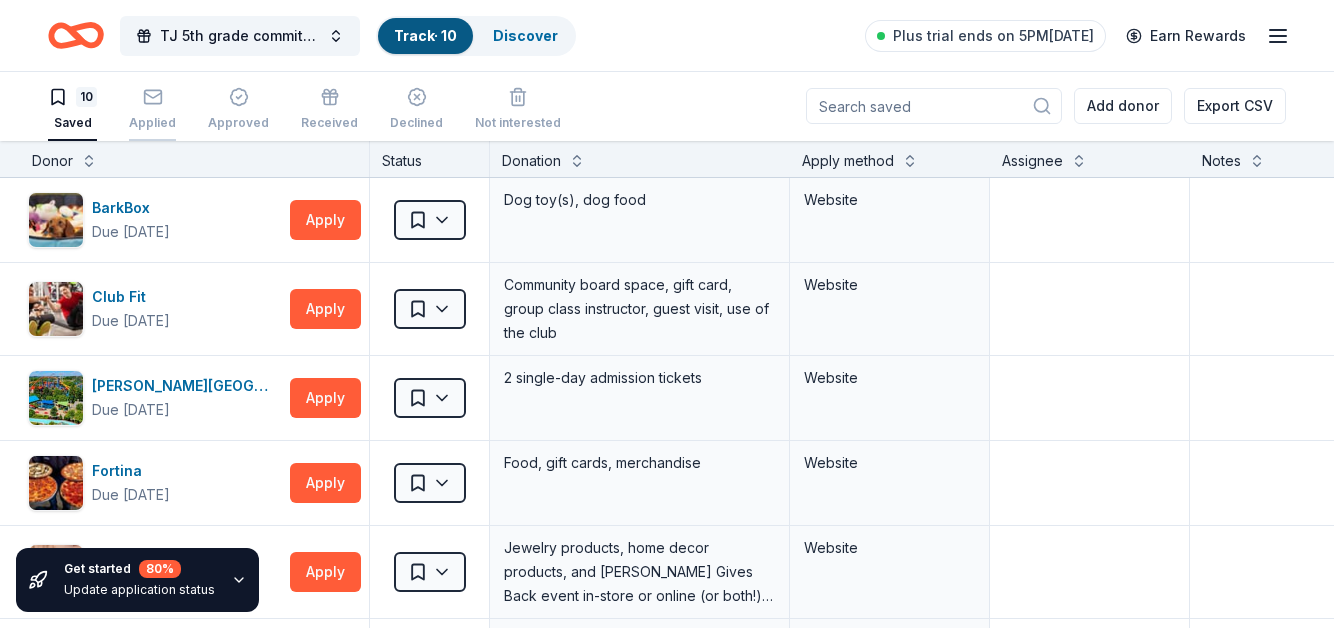 click 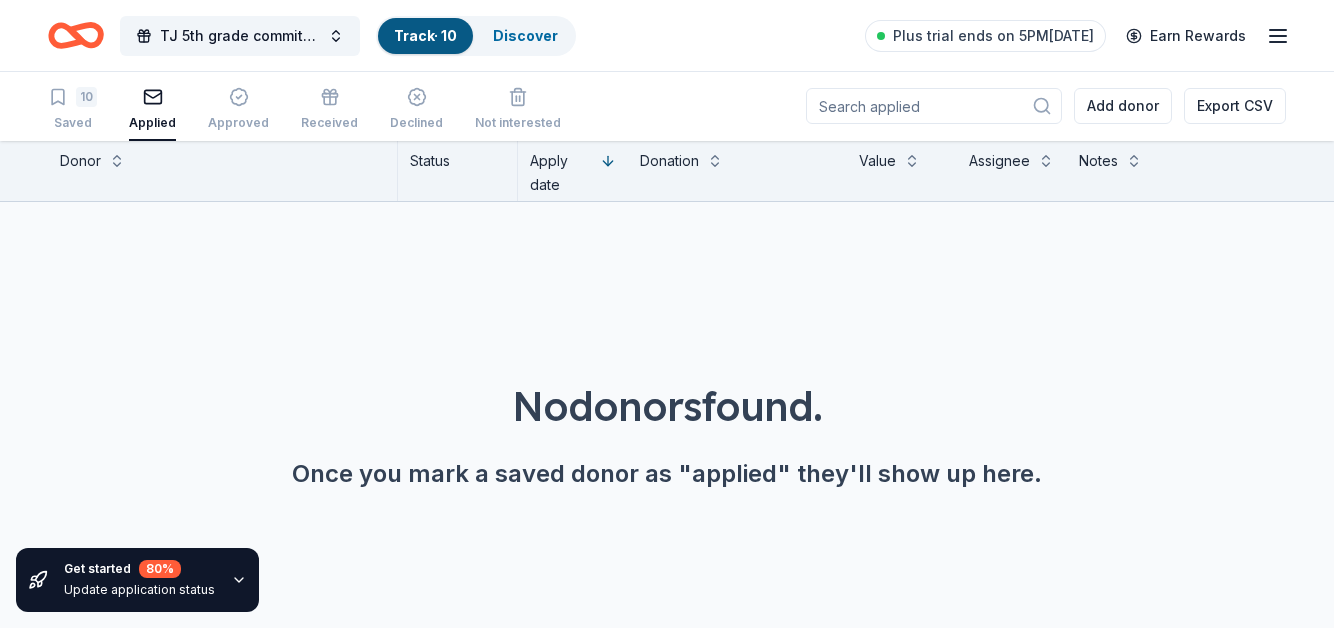 scroll, scrollTop: 0, scrollLeft: 0, axis: both 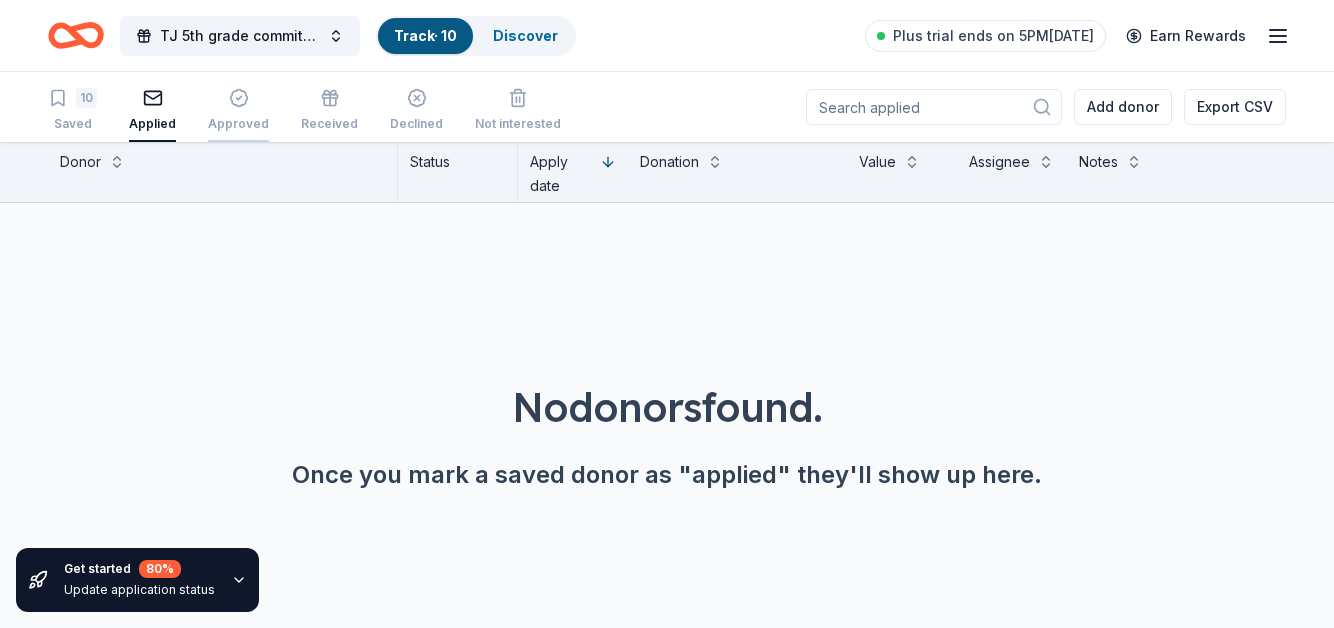 click 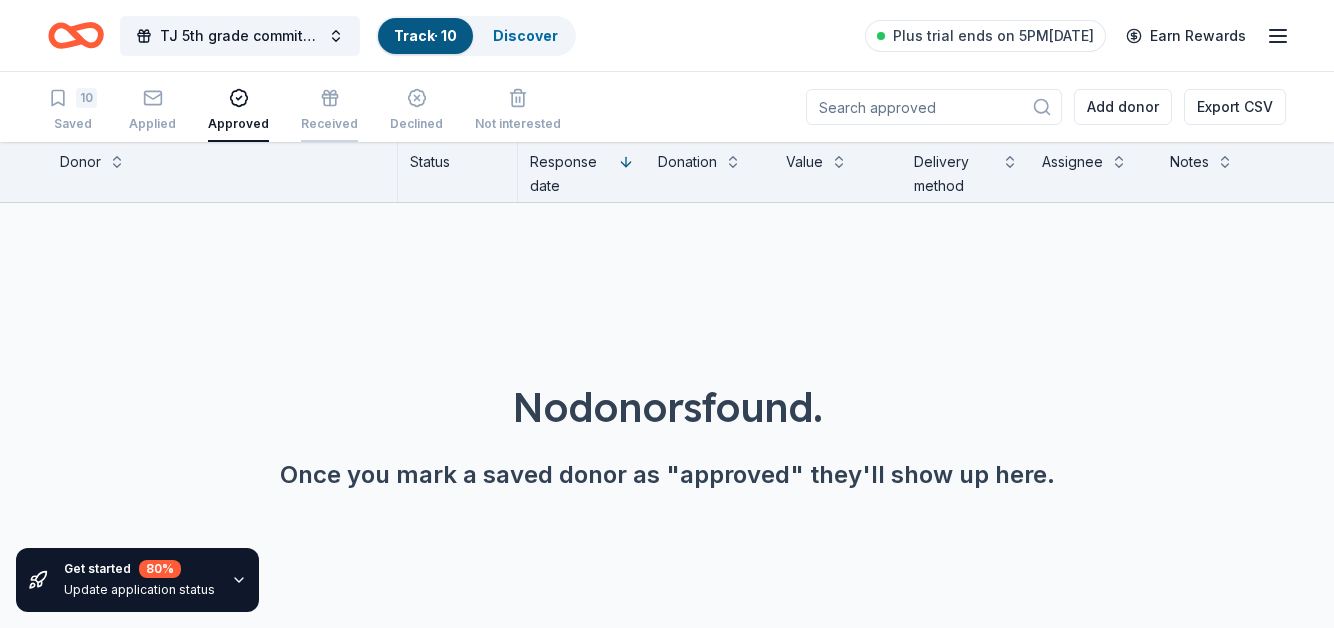 click on "Received" at bounding box center (329, 124) 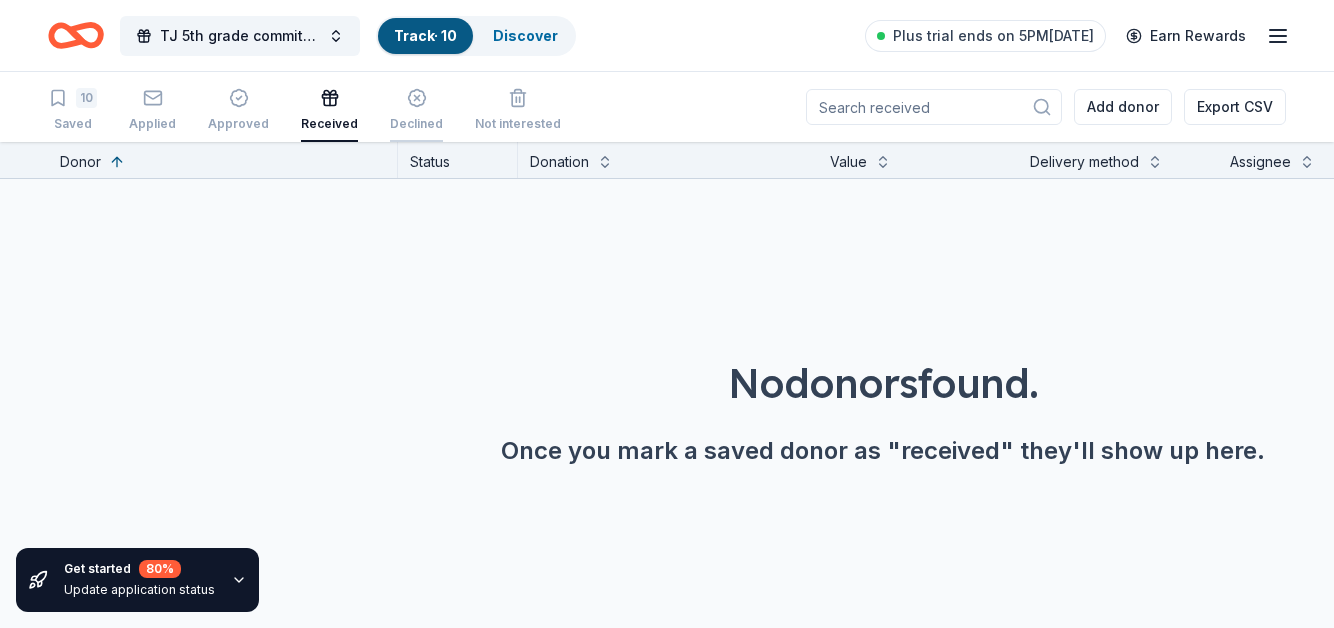 click on "Declined" at bounding box center [416, 124] 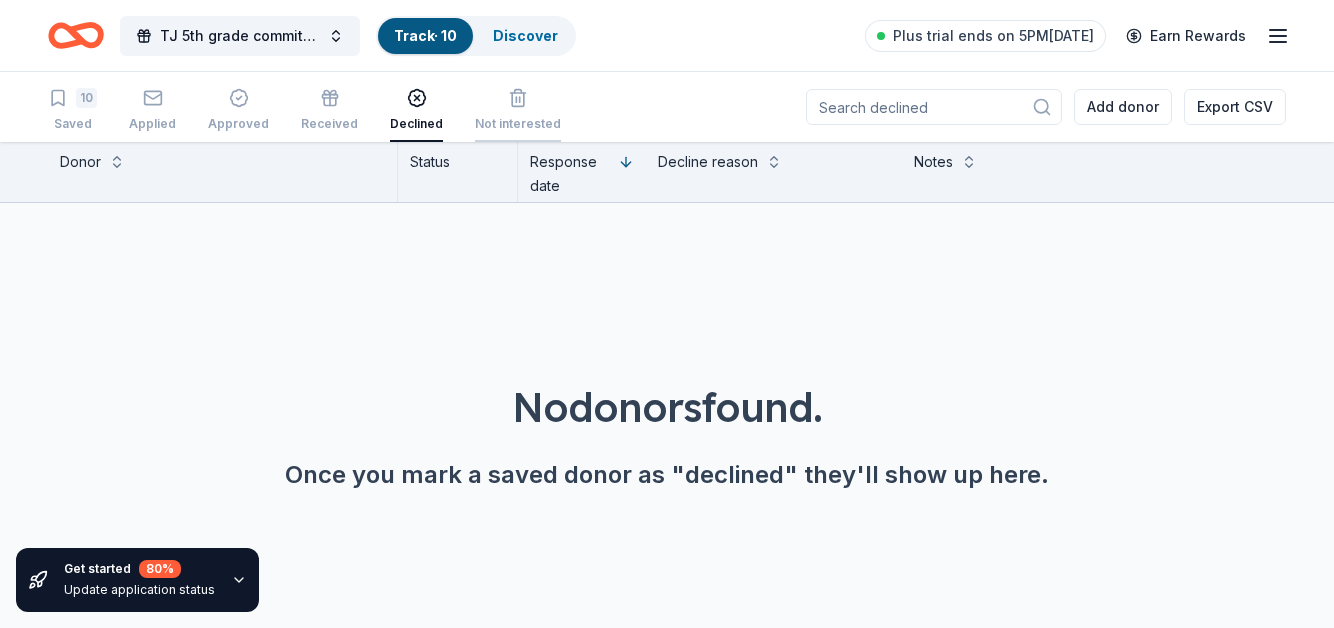 click on "Not interested" at bounding box center (518, 124) 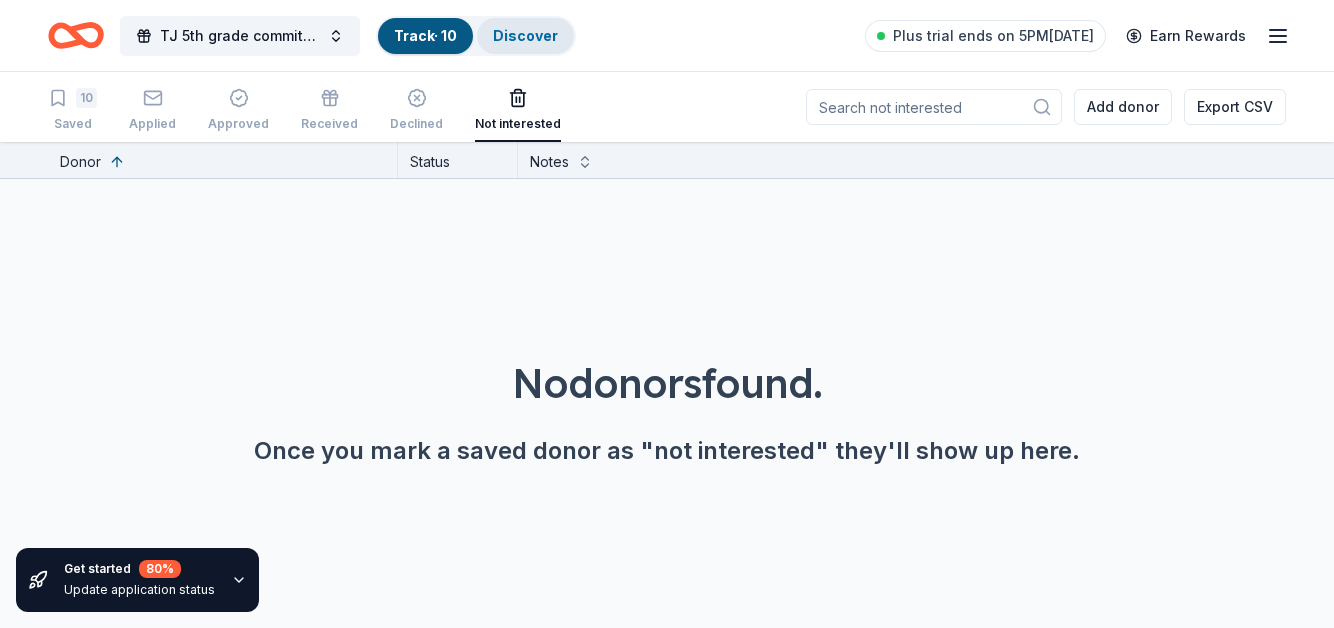 click on "Discover" at bounding box center (525, 35) 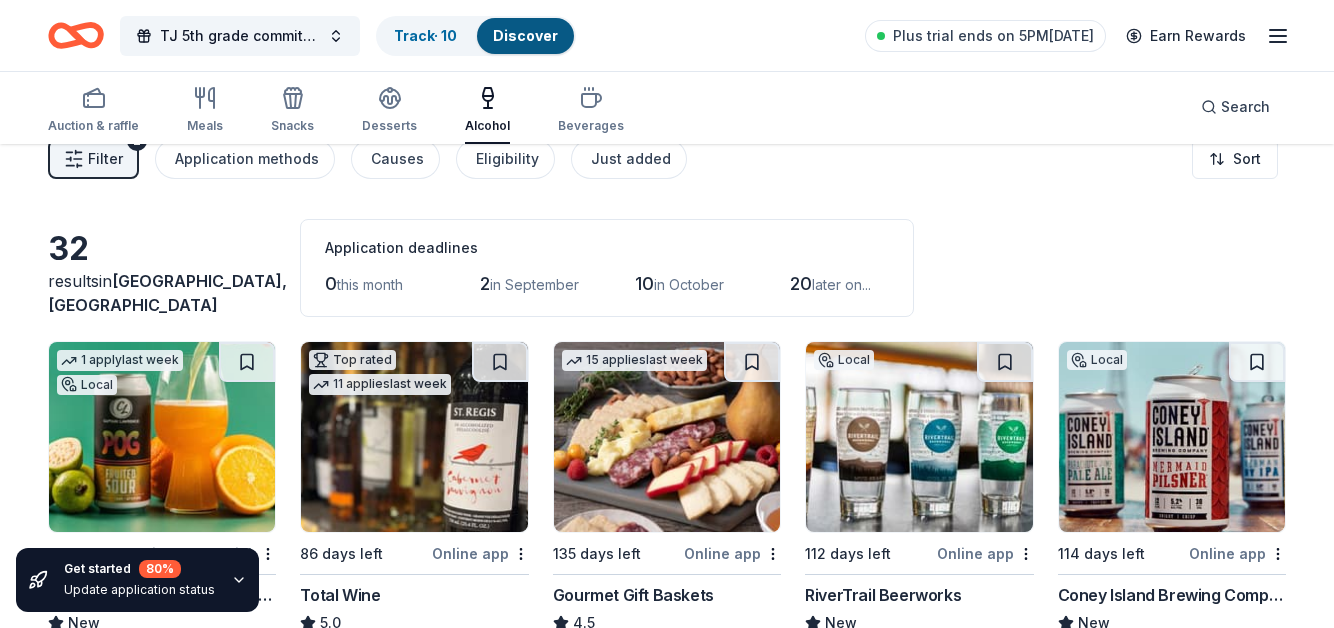 scroll, scrollTop: 0, scrollLeft: 0, axis: both 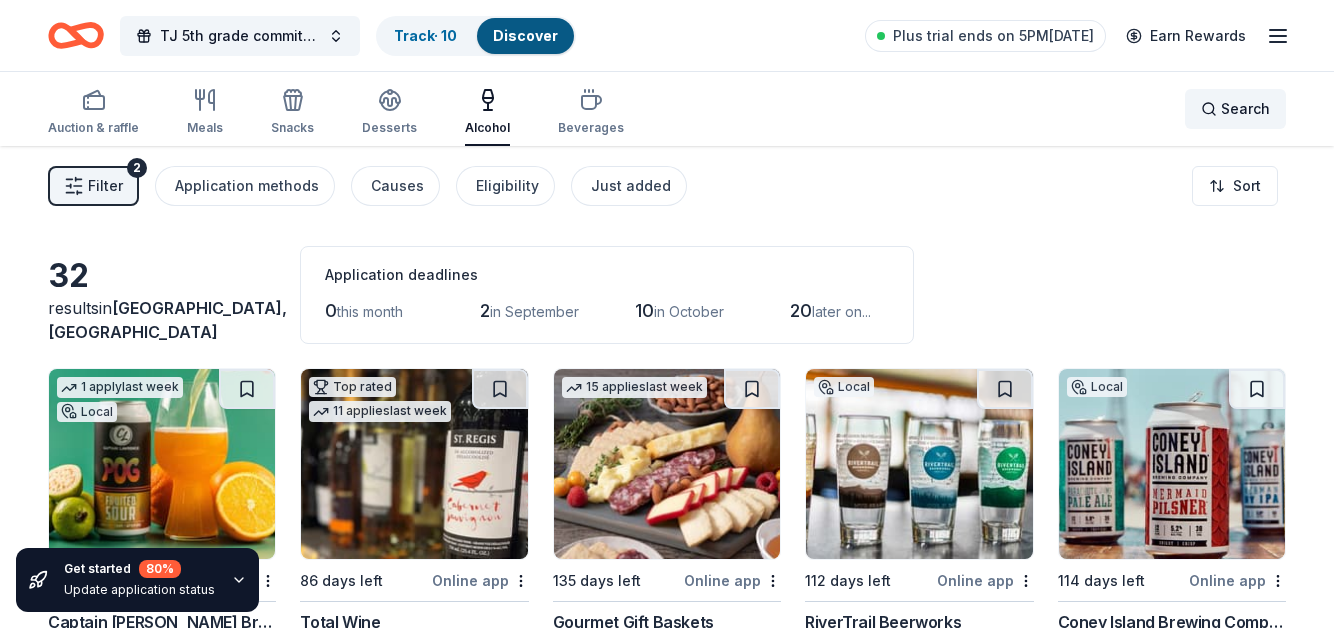 click on "Search" at bounding box center [1235, 109] 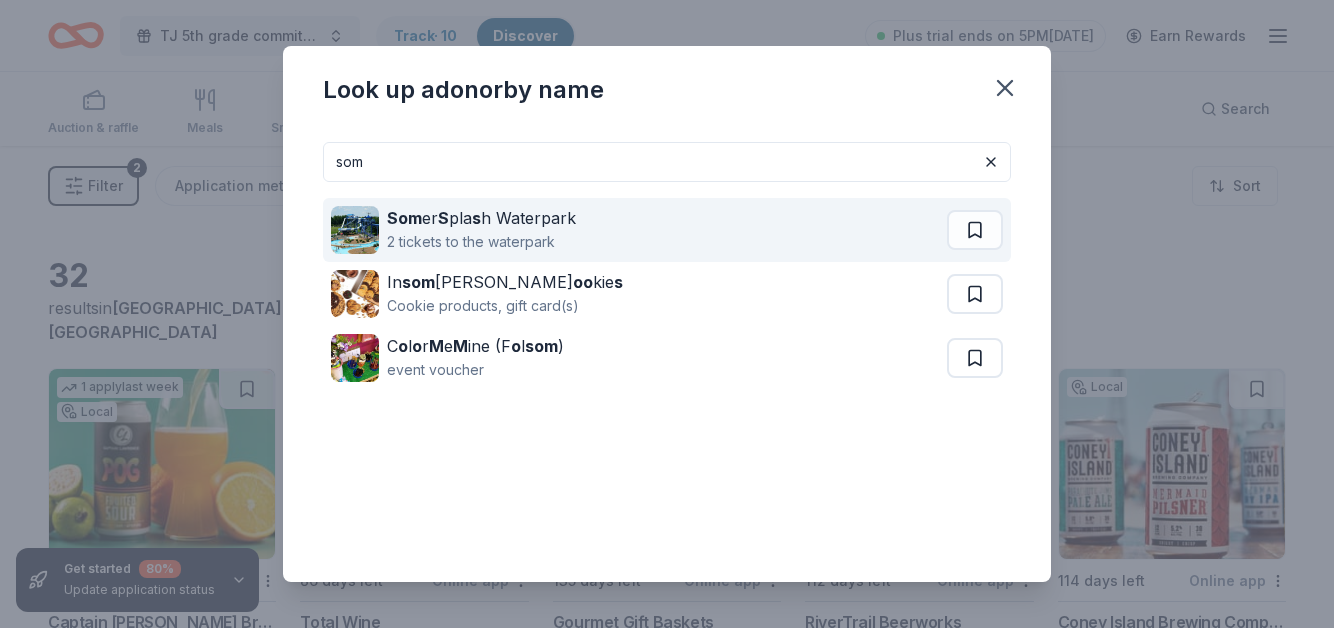 click on "Som er S pla s h Waterpark" at bounding box center (481, 218) 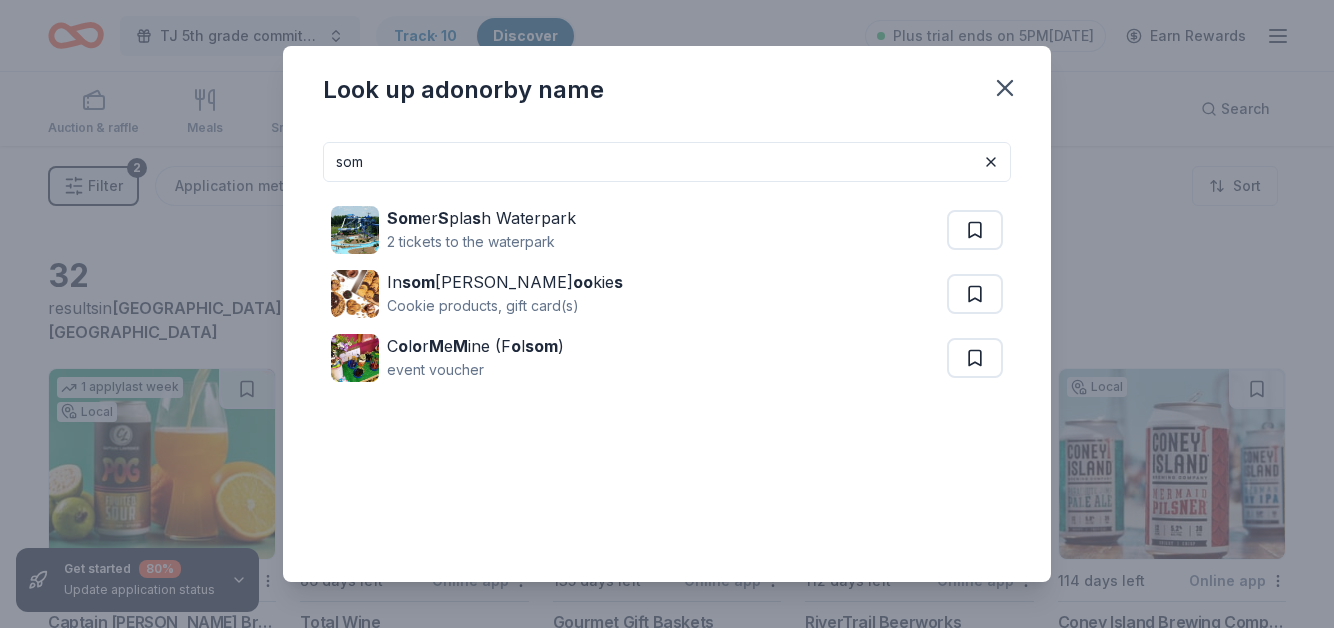 drag, startPoint x: 588, startPoint y: 150, endPoint x: 548, endPoint y: 155, distance: 40.311287 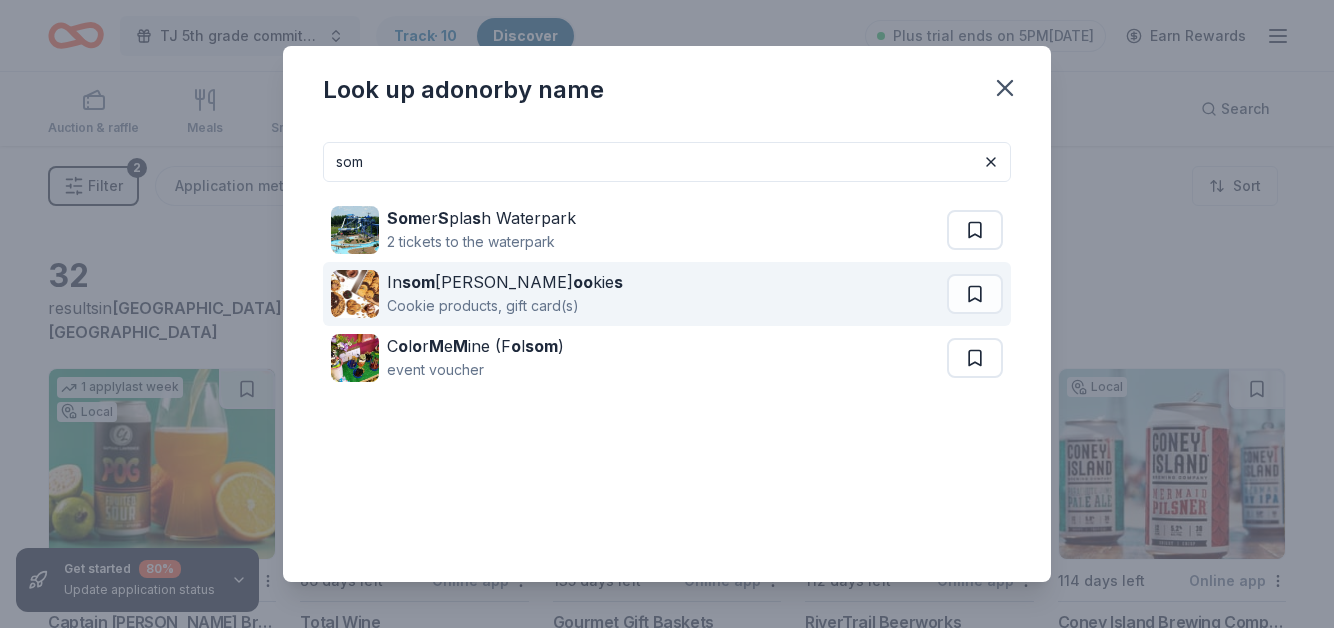click on "oo" at bounding box center (583, 282) 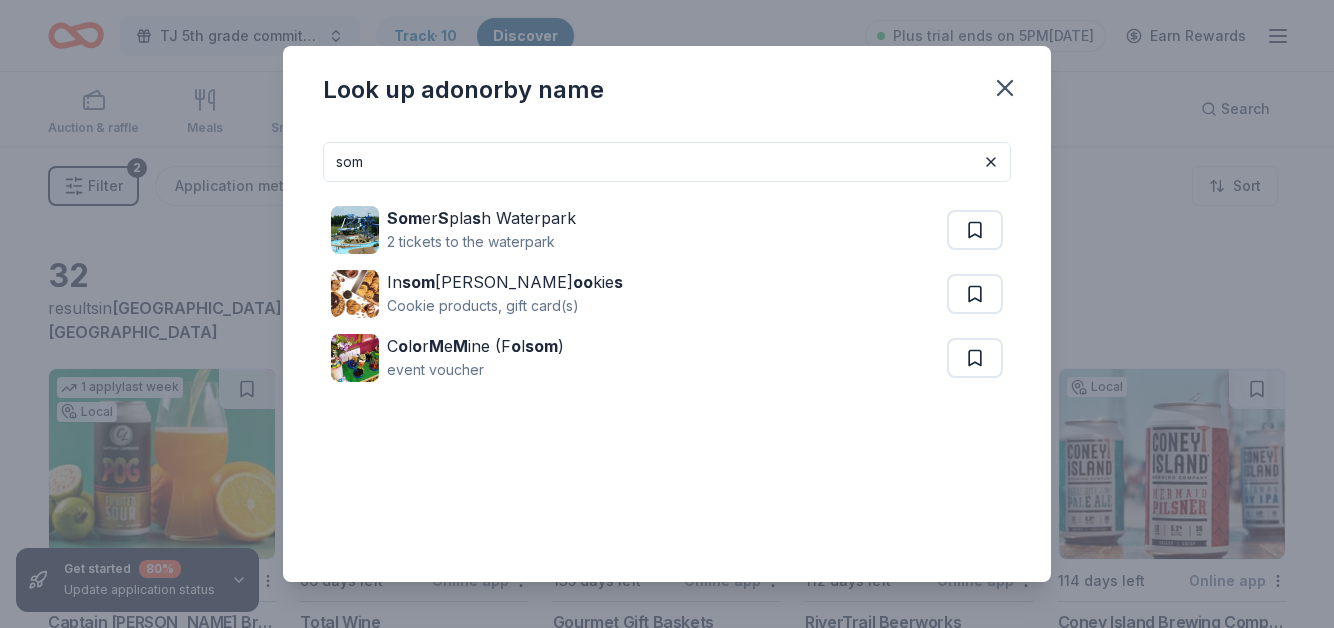 drag, startPoint x: 398, startPoint y: 166, endPoint x: 234, endPoint y: 171, distance: 164.0762 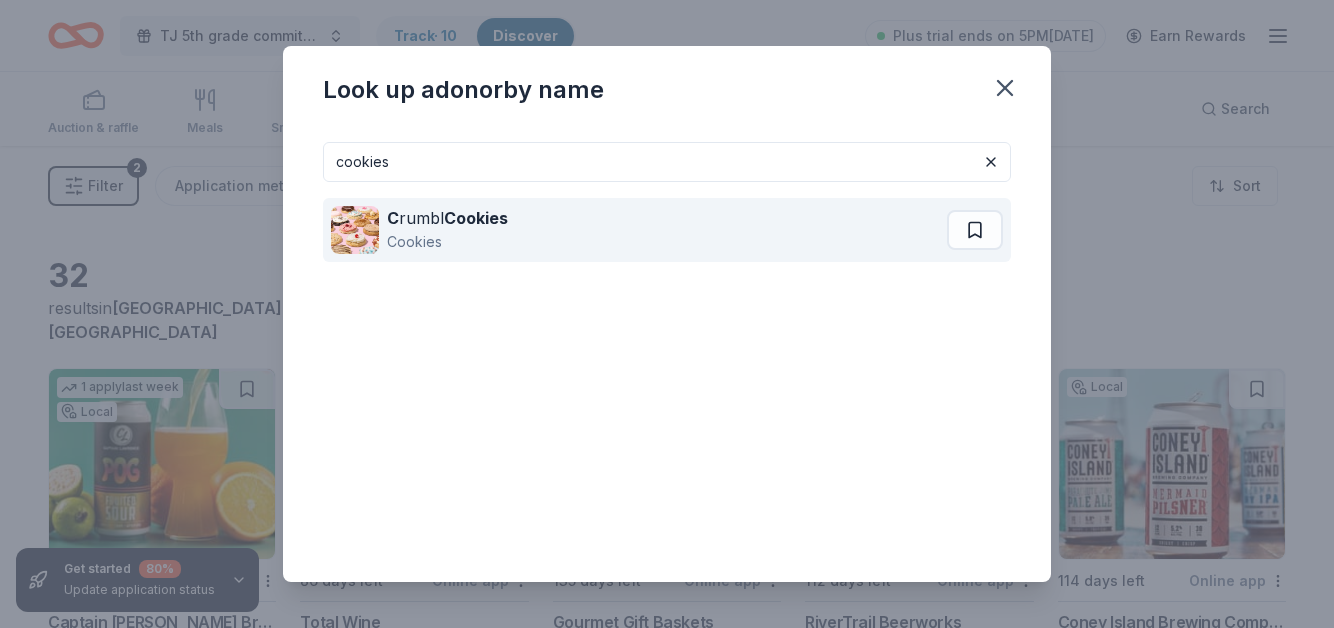 click on "C rumbl  Cookies" at bounding box center [447, 218] 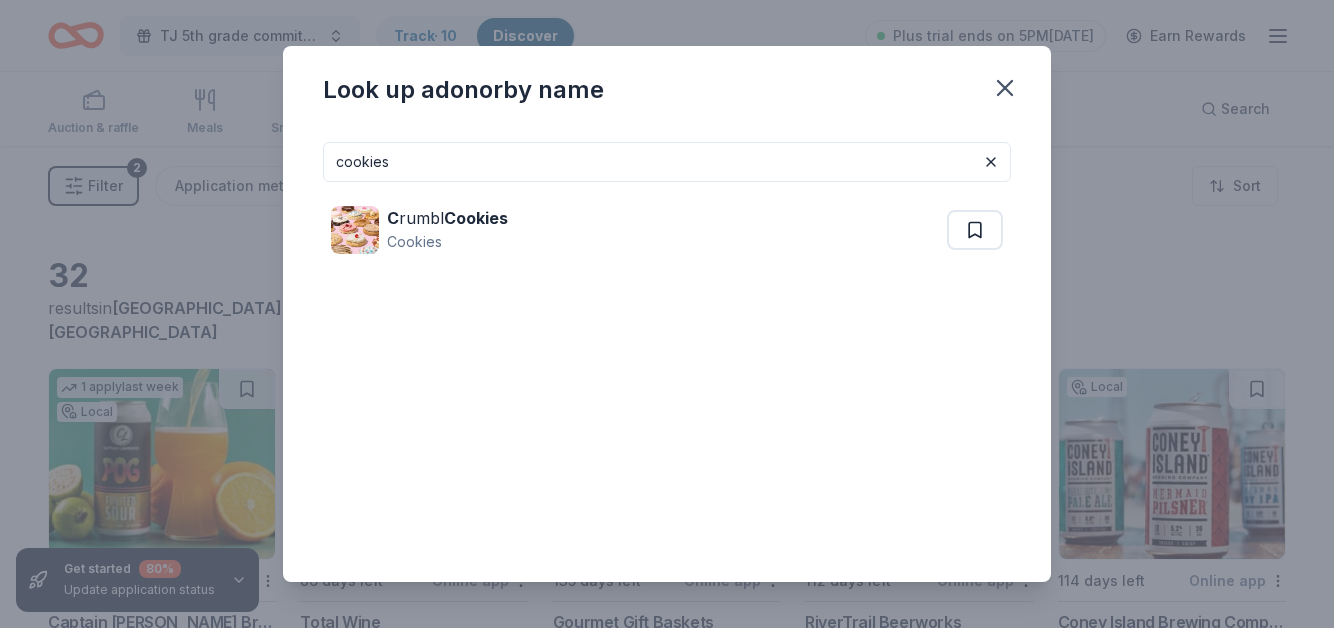 drag, startPoint x: 579, startPoint y: 171, endPoint x: 519, endPoint y: 184, distance: 61.39218 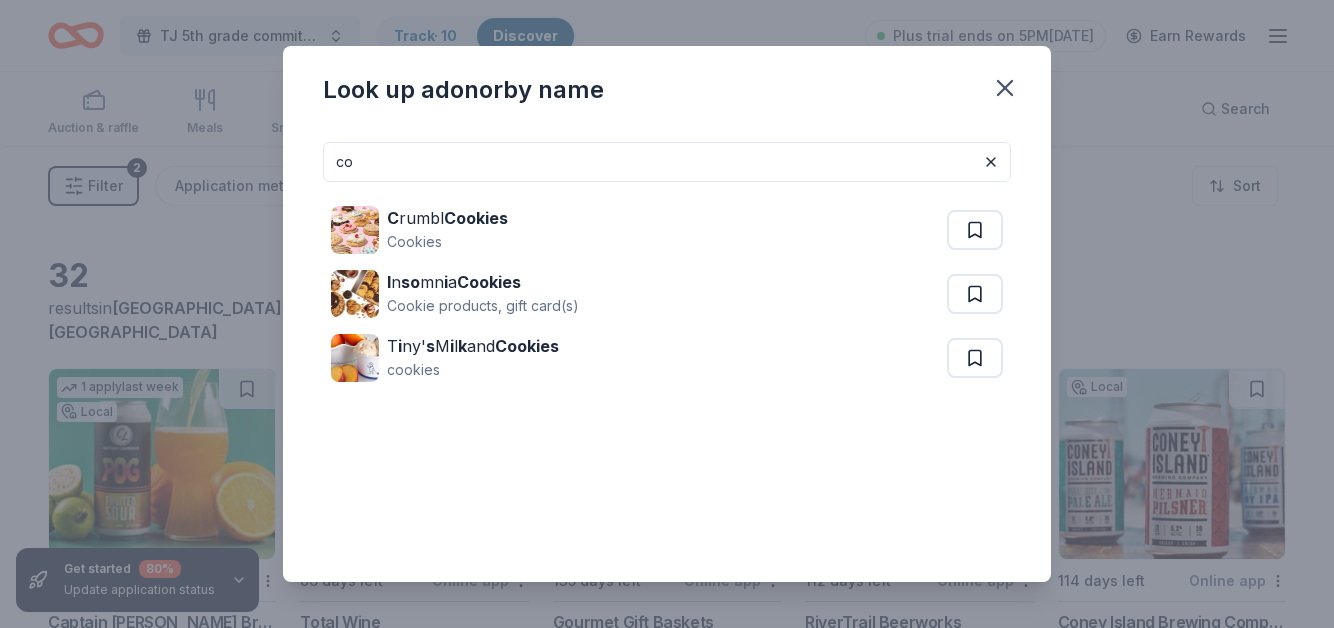 type on "c" 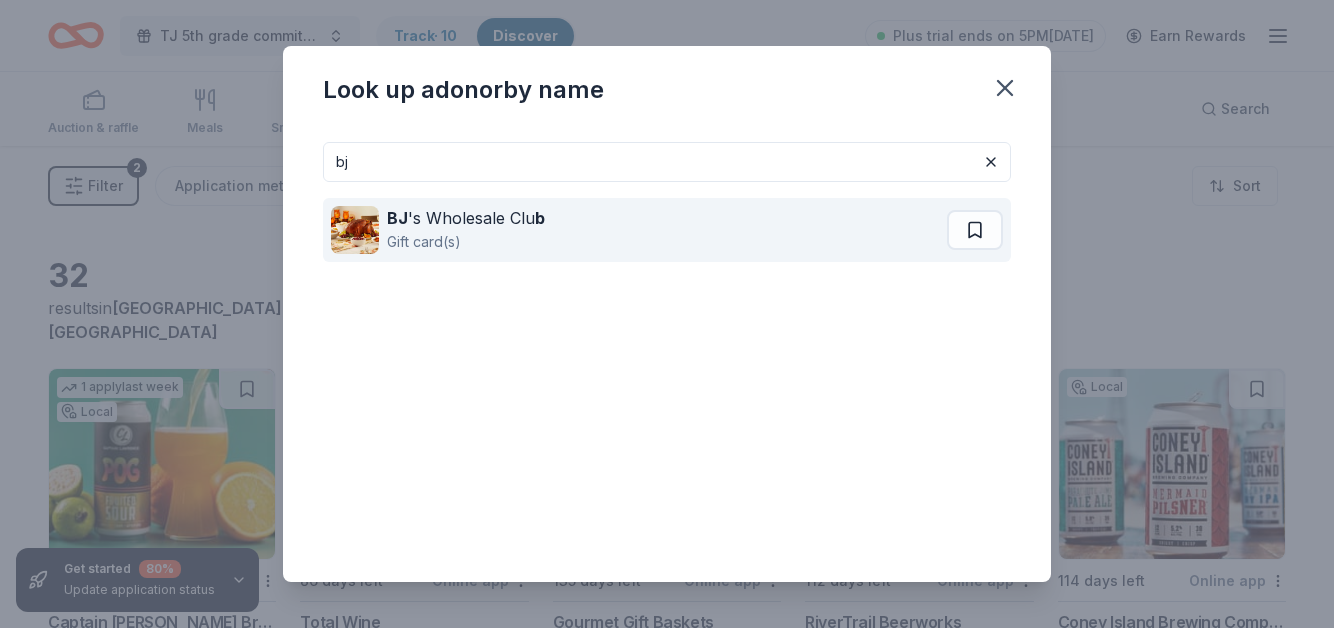click at bounding box center (355, 230) 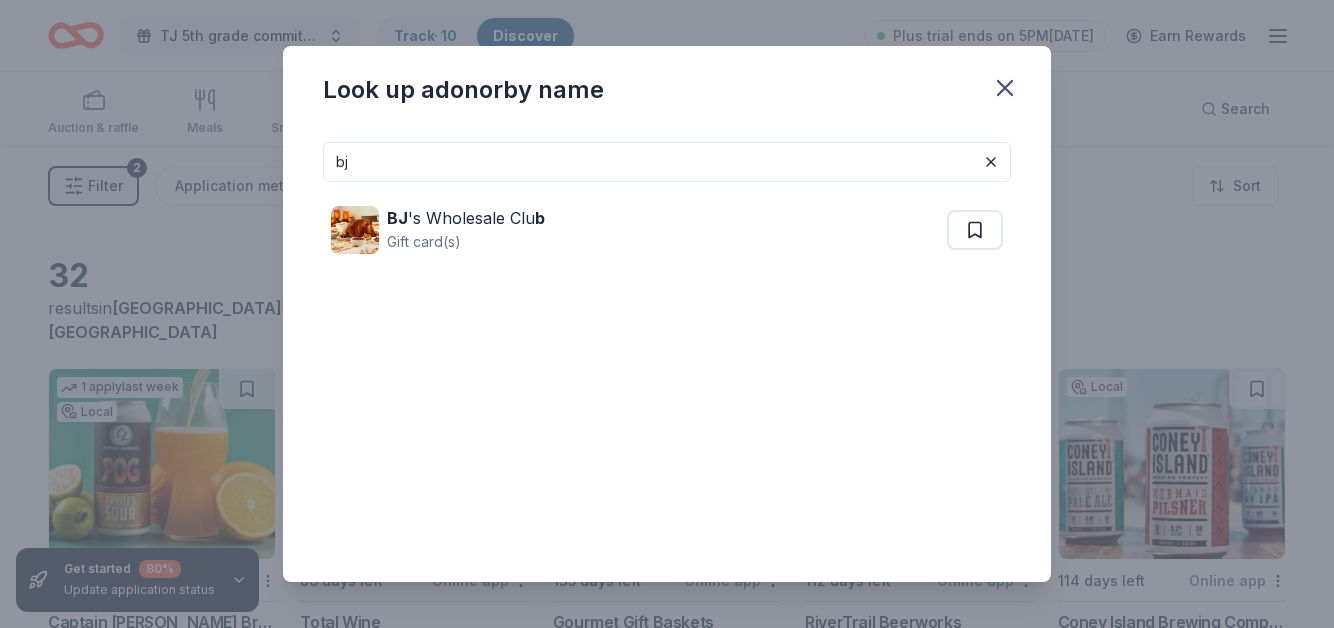 click on "bj" at bounding box center [667, 162] 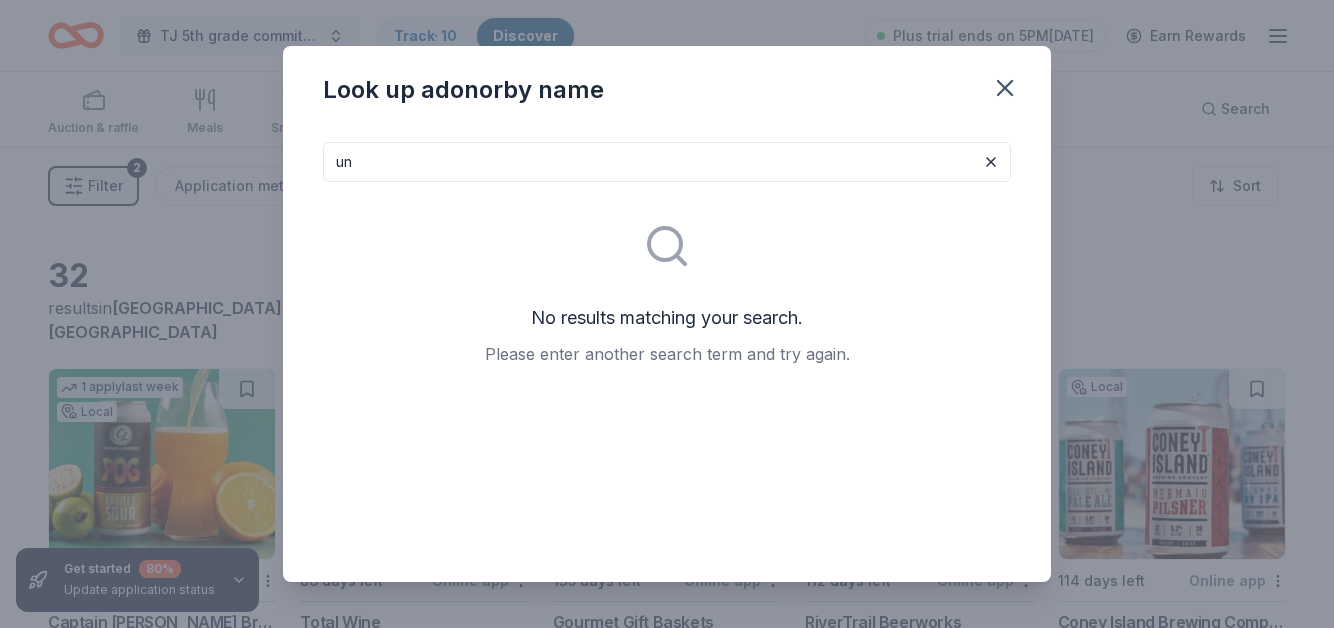 type on "u" 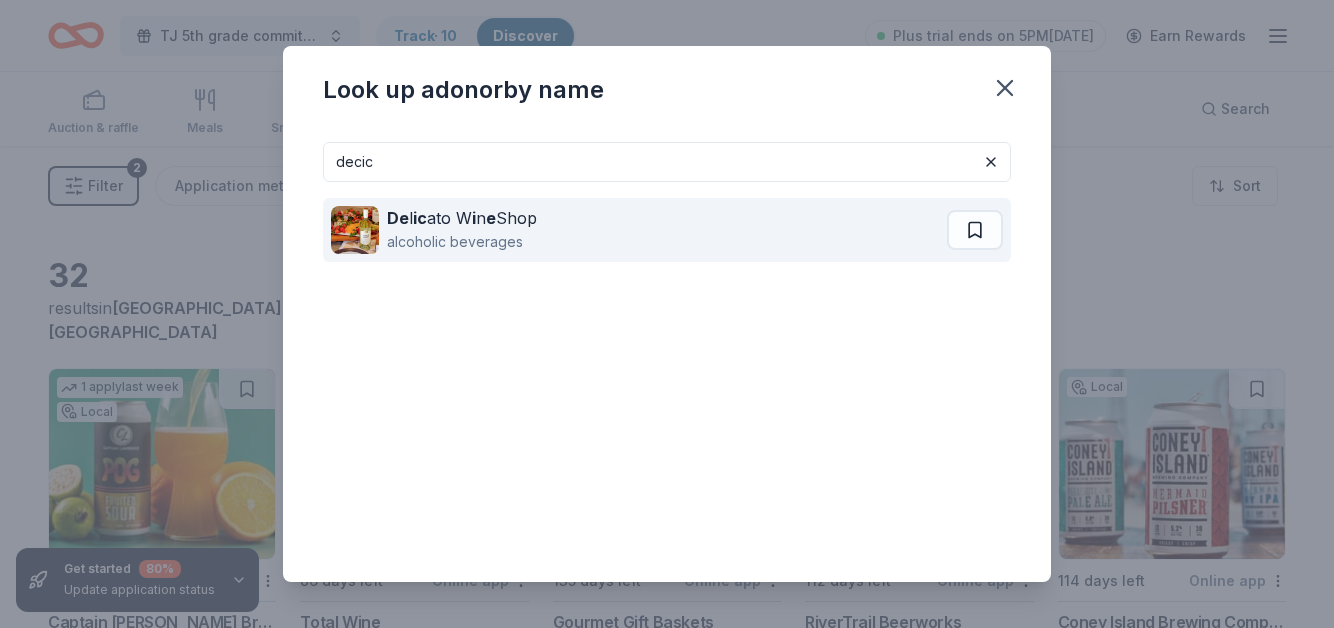 click on "De l ic ato W i n e  Shop" at bounding box center (462, 218) 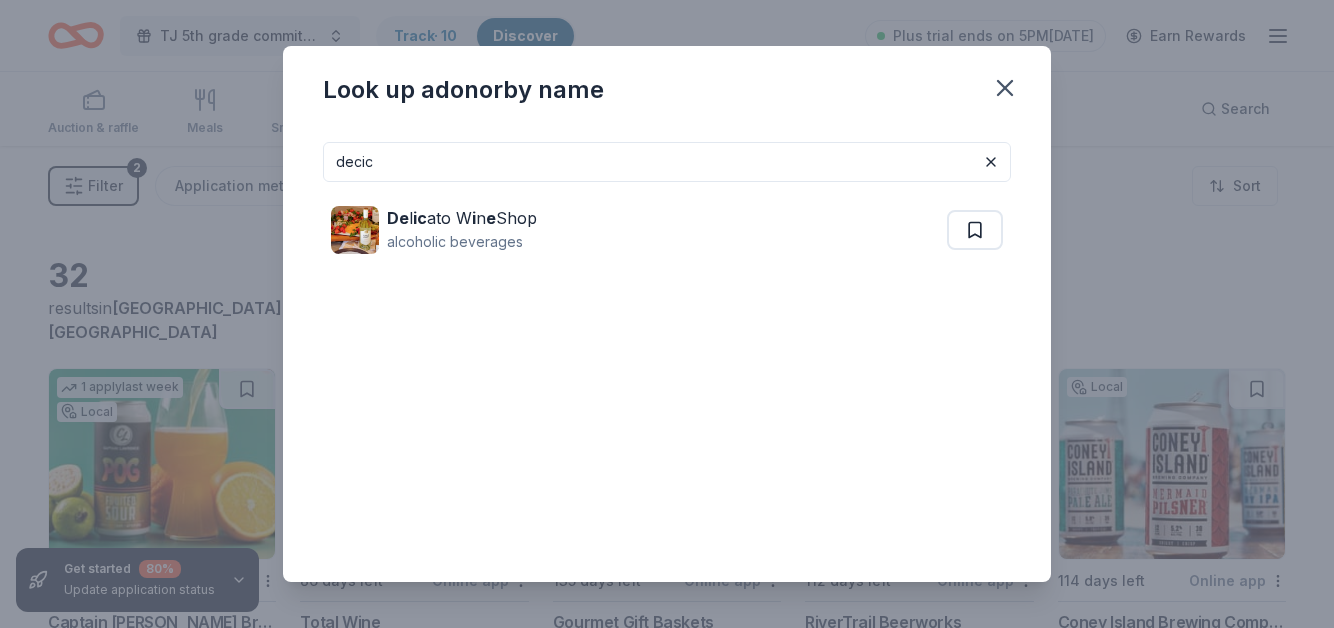 click on "decic" at bounding box center (667, 162) 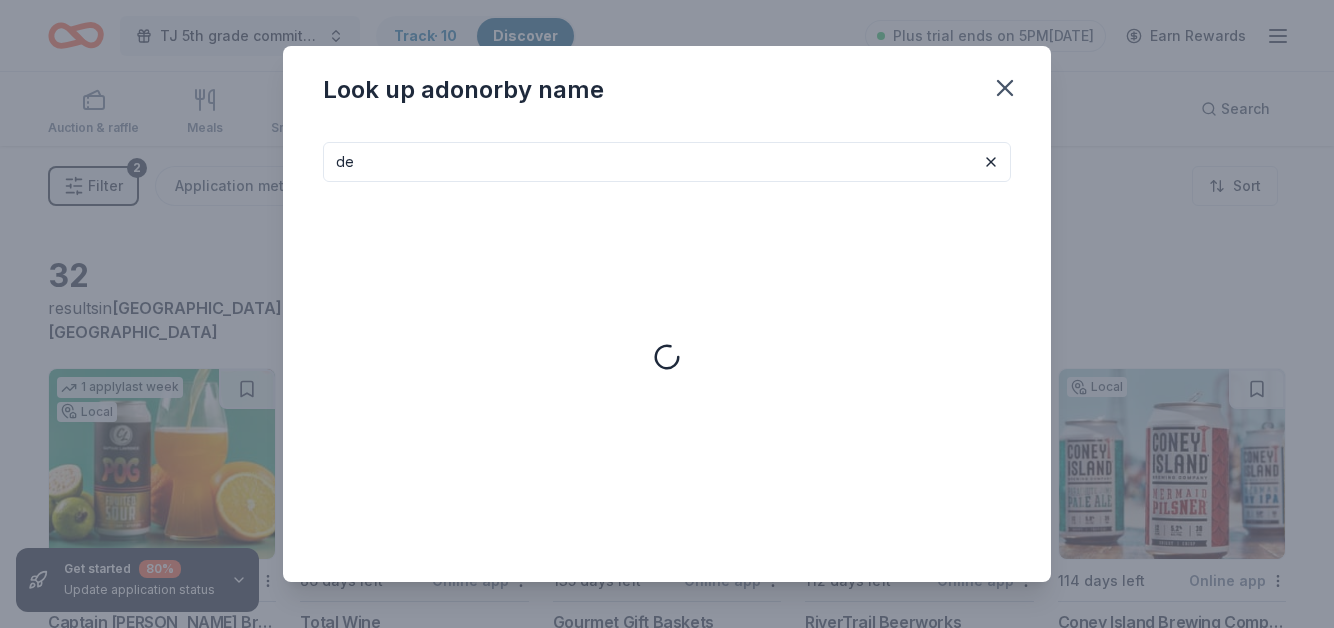 type on "d" 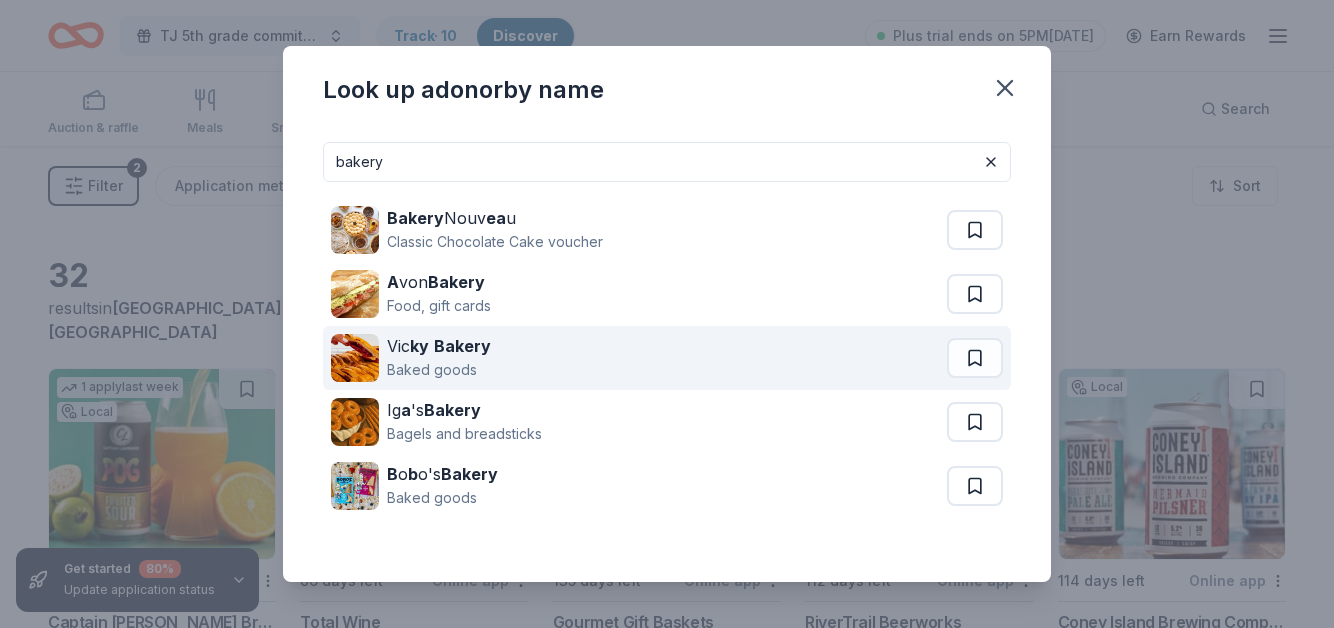 click on "Baked goods" at bounding box center [439, 370] 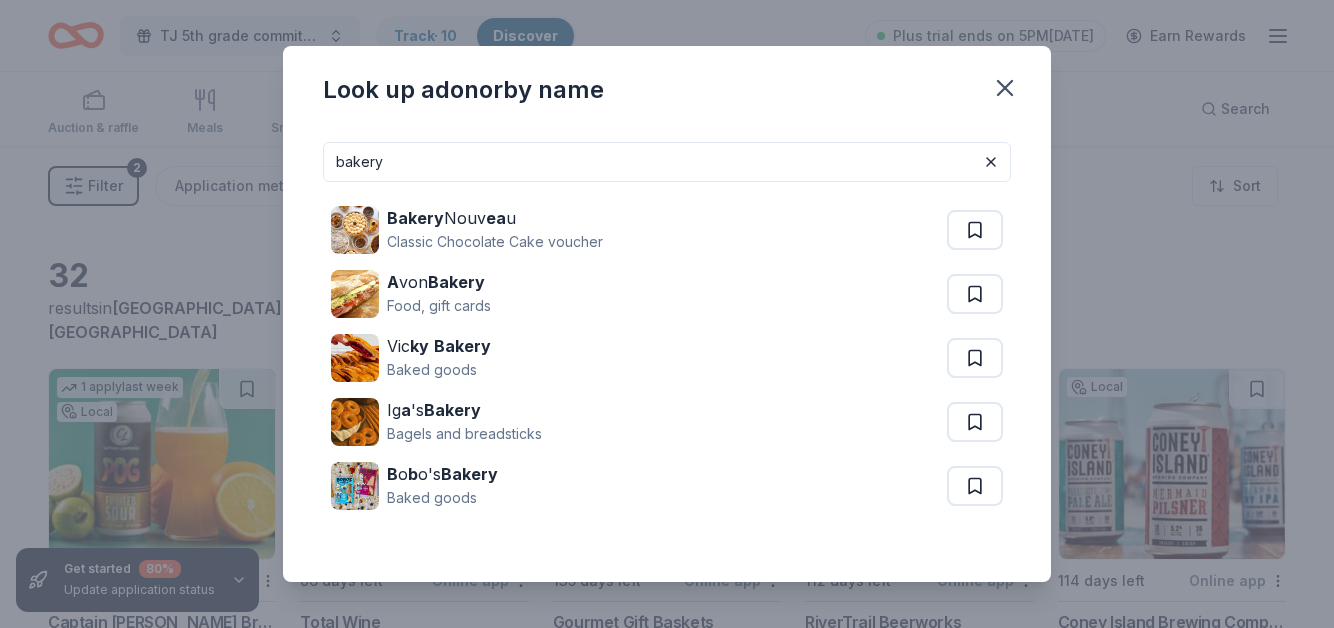 click on "bakery" at bounding box center (667, 162) 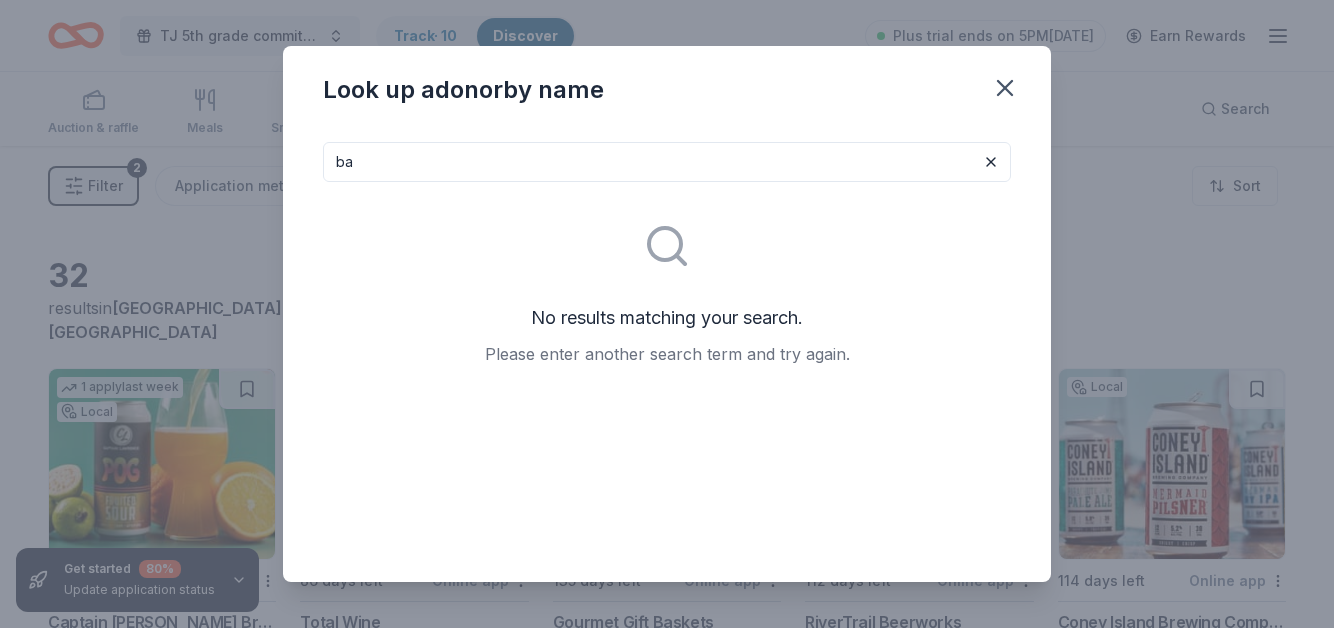 type on "b" 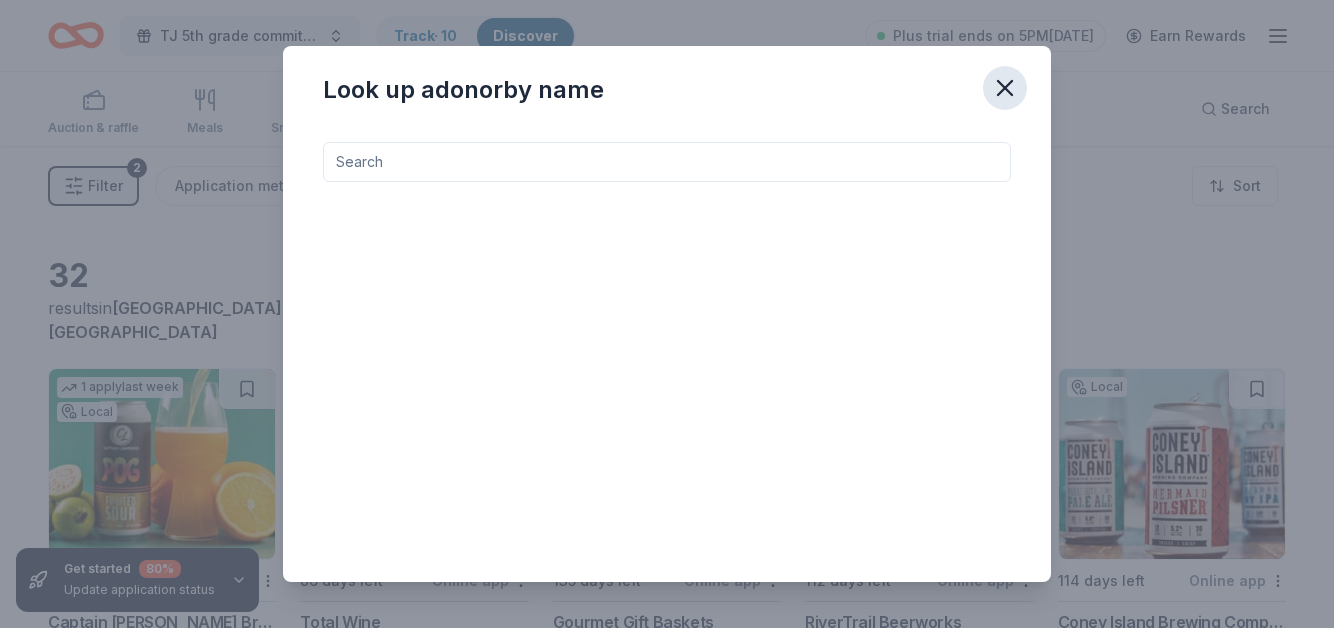 type 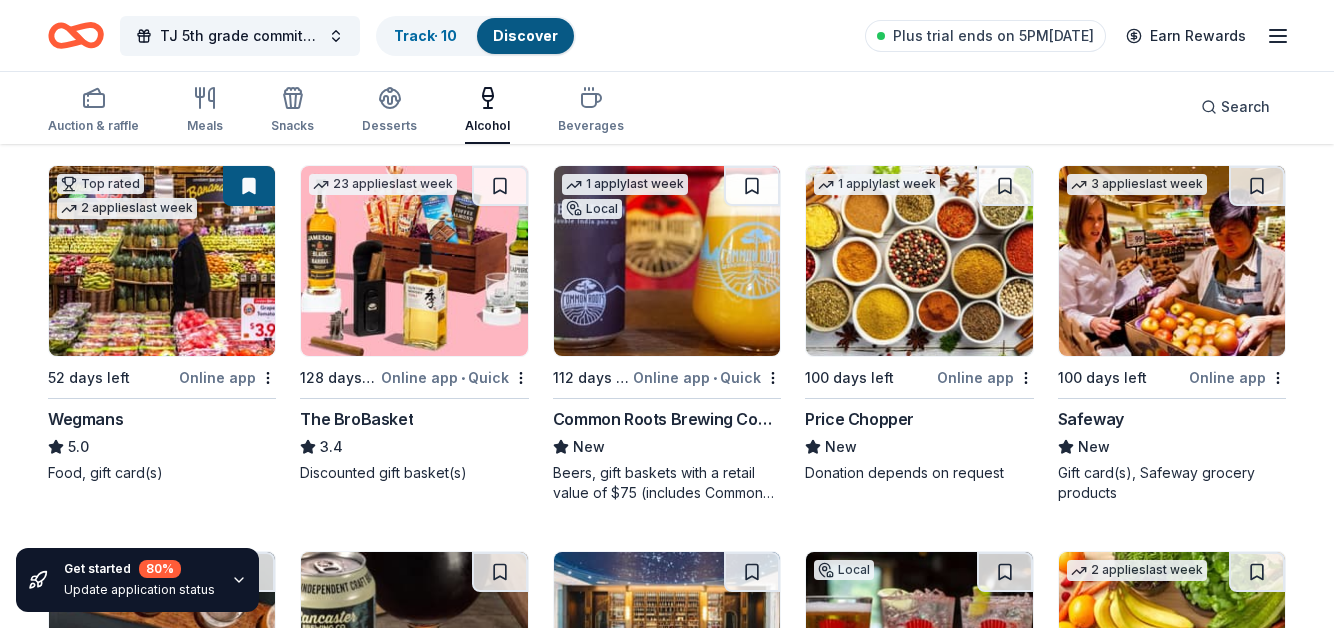 scroll, scrollTop: 580, scrollLeft: 0, axis: vertical 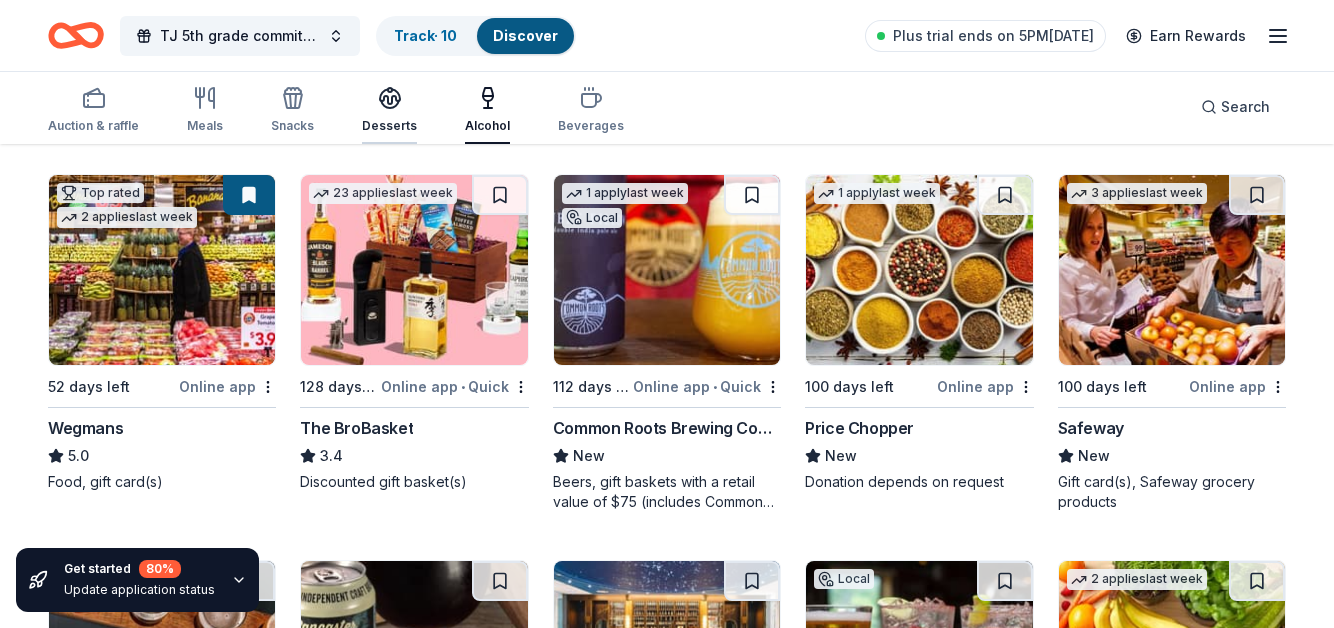 click on "Desserts" at bounding box center (389, 126) 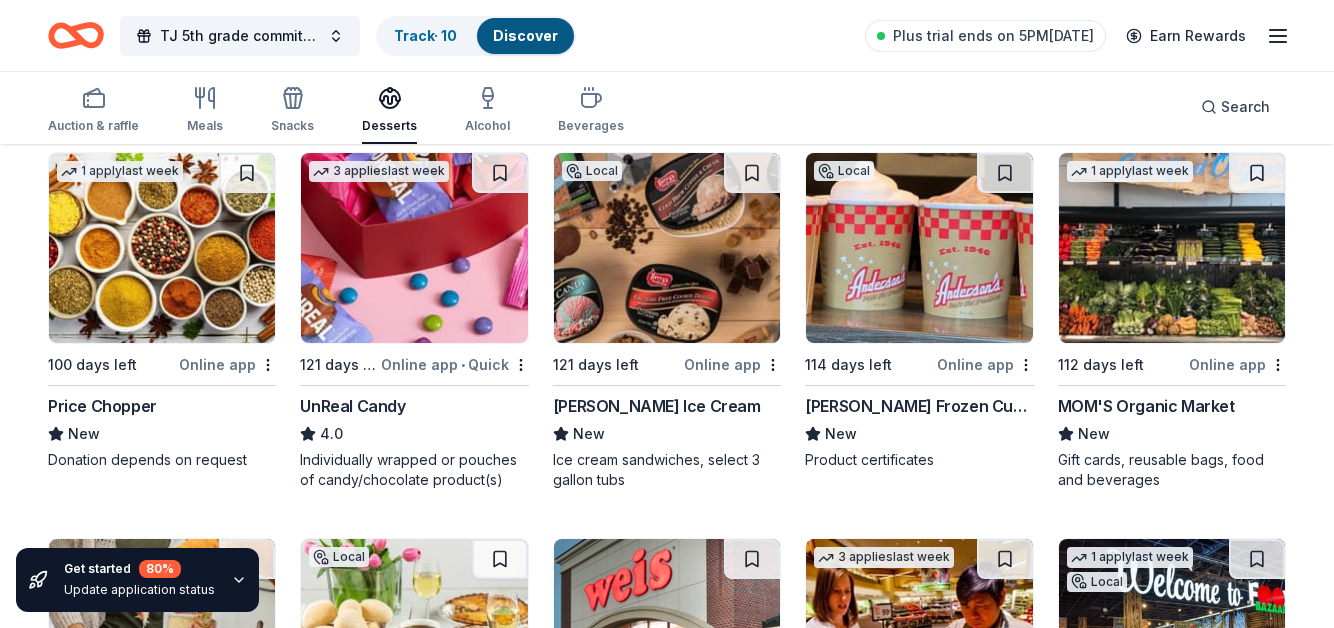 scroll, scrollTop: 579, scrollLeft: 0, axis: vertical 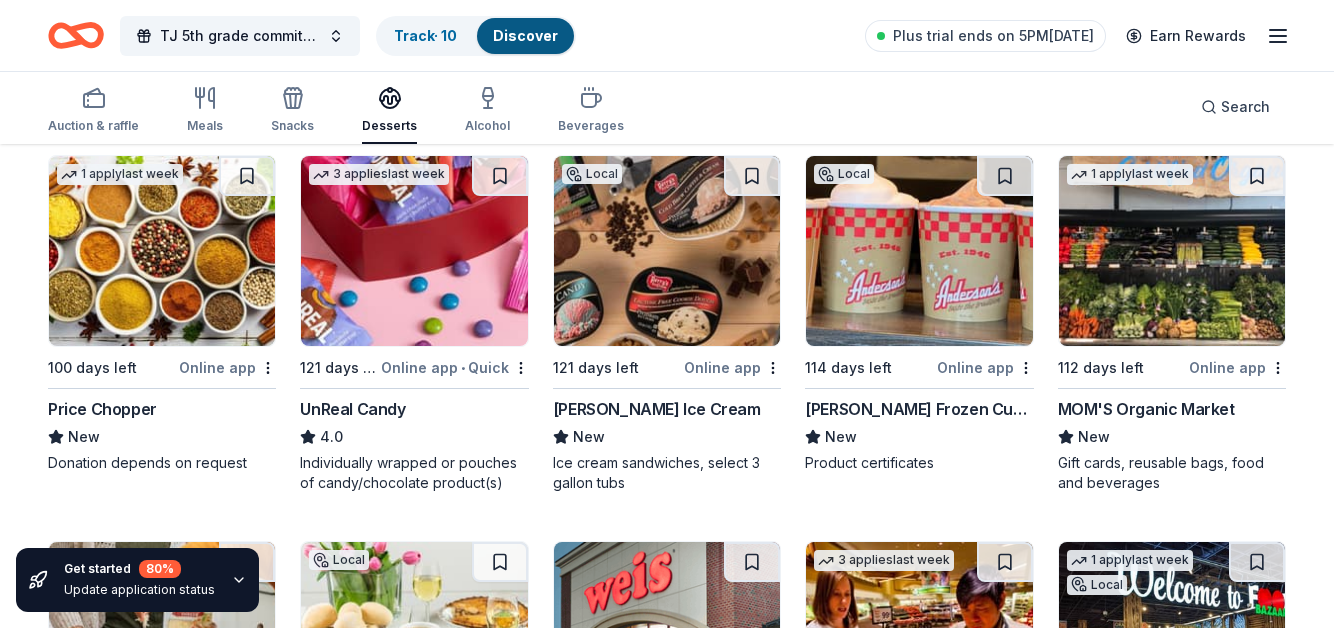 click at bounding box center (414, 251) 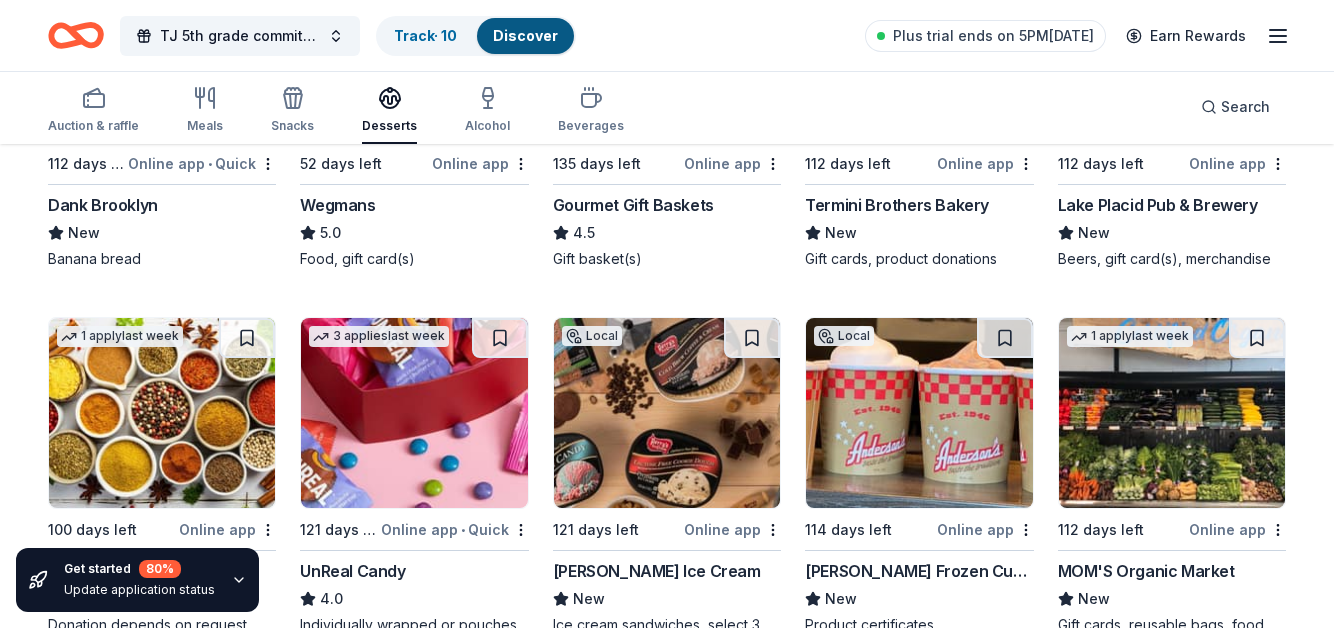 scroll, scrollTop: 0, scrollLeft: 0, axis: both 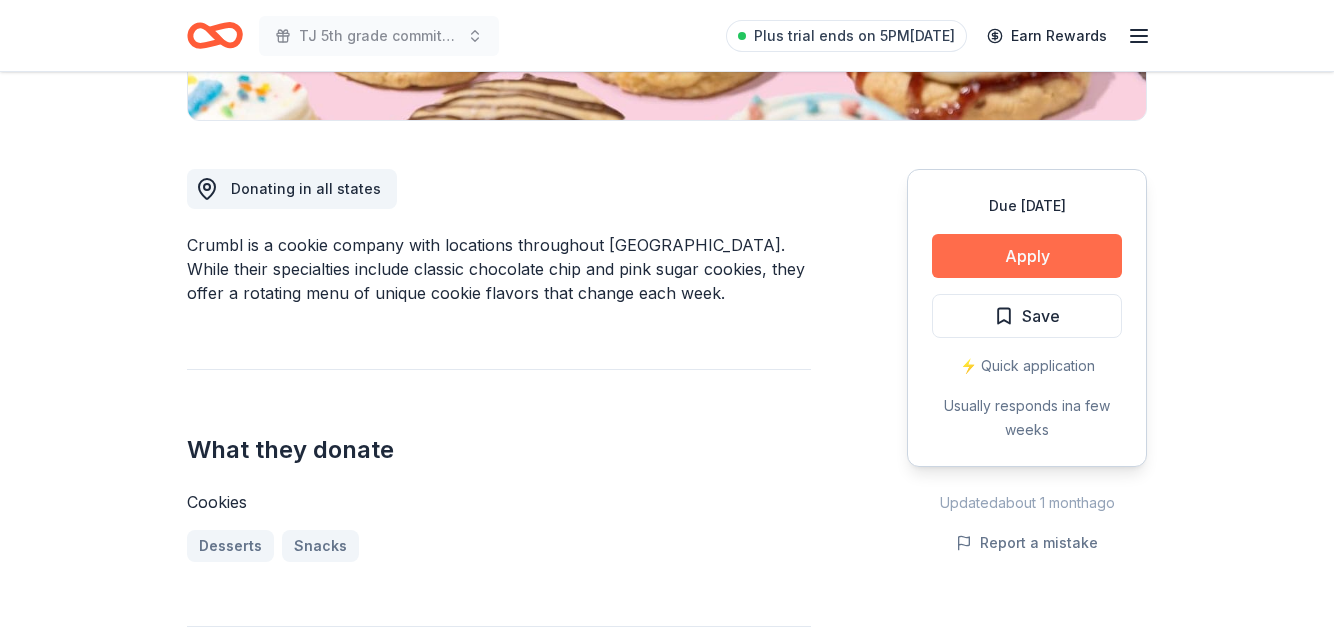 click on "Apply" at bounding box center (1027, 256) 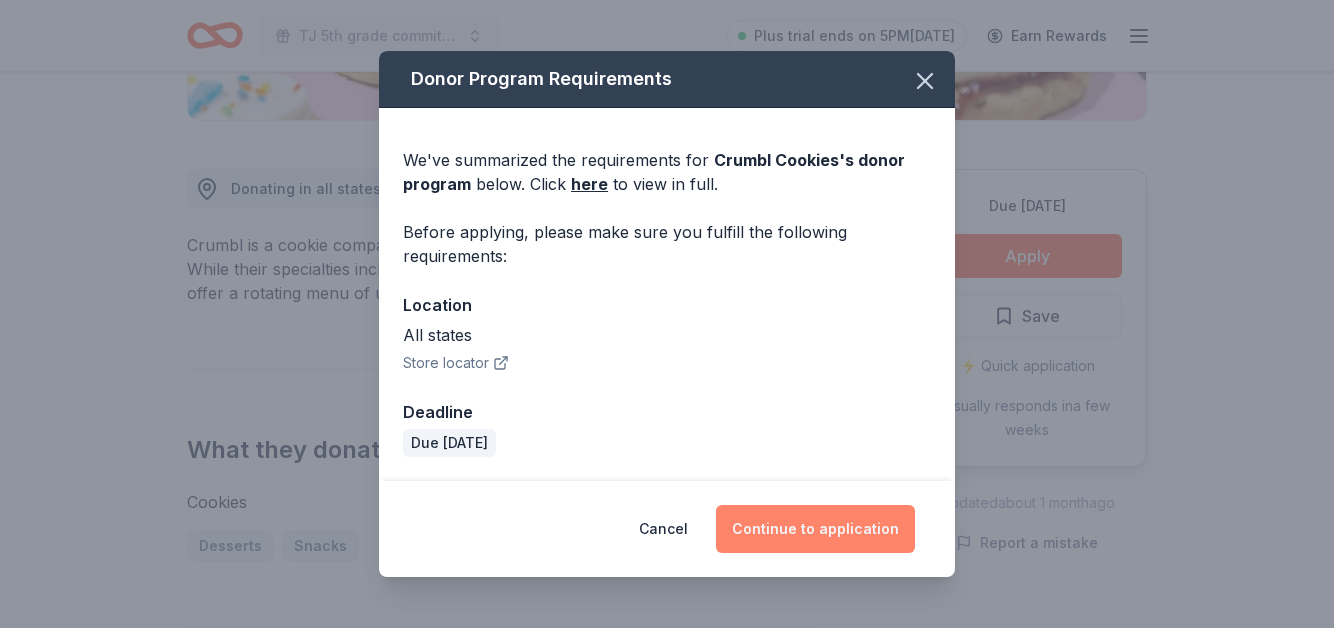 click on "Continue to application" at bounding box center [815, 529] 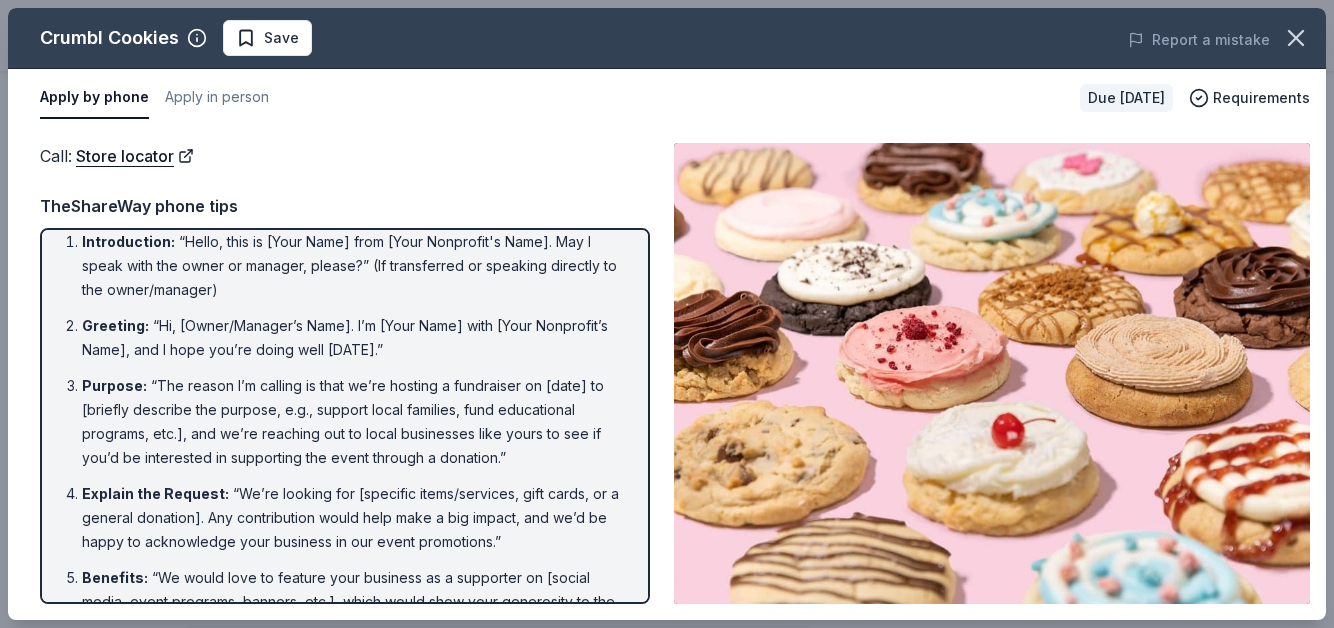 scroll, scrollTop: 0, scrollLeft: 0, axis: both 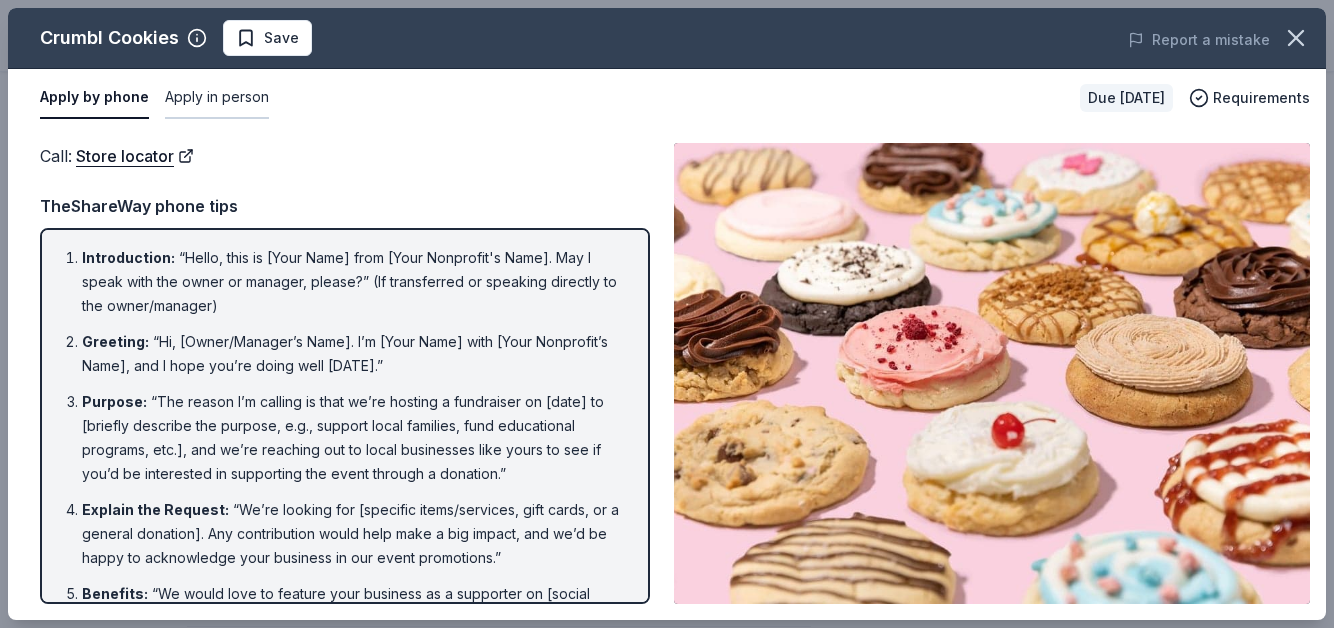 click on "Apply in person" at bounding box center [217, 98] 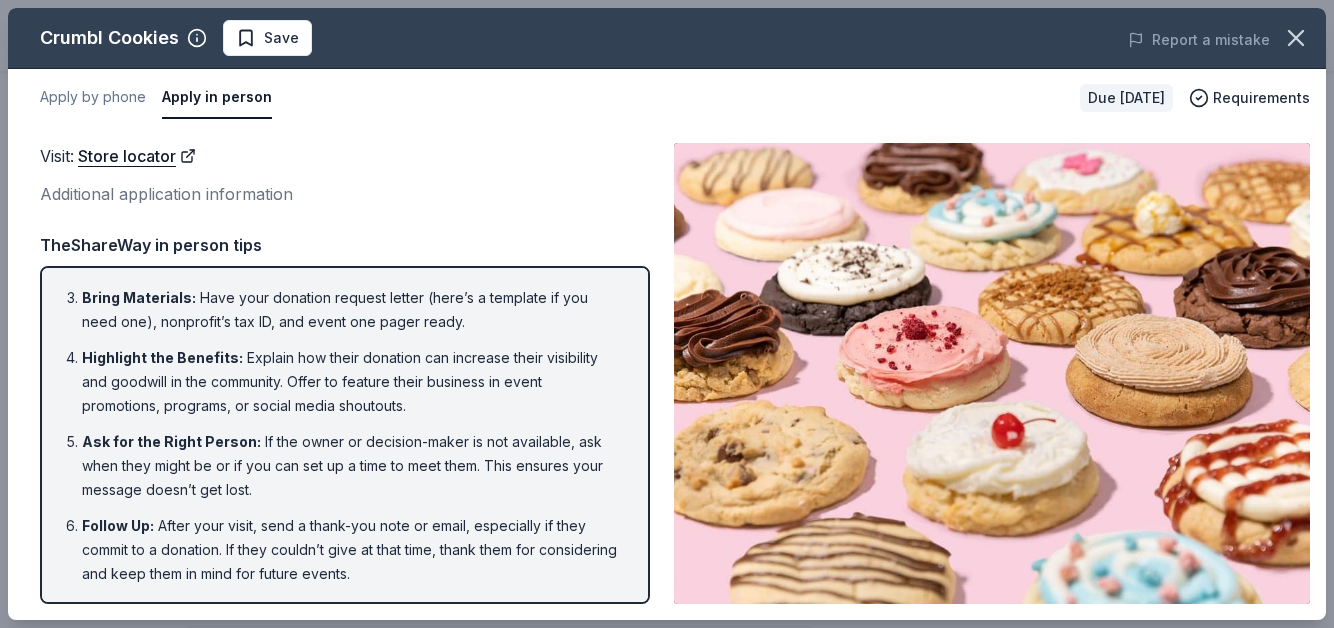scroll, scrollTop: 0, scrollLeft: 0, axis: both 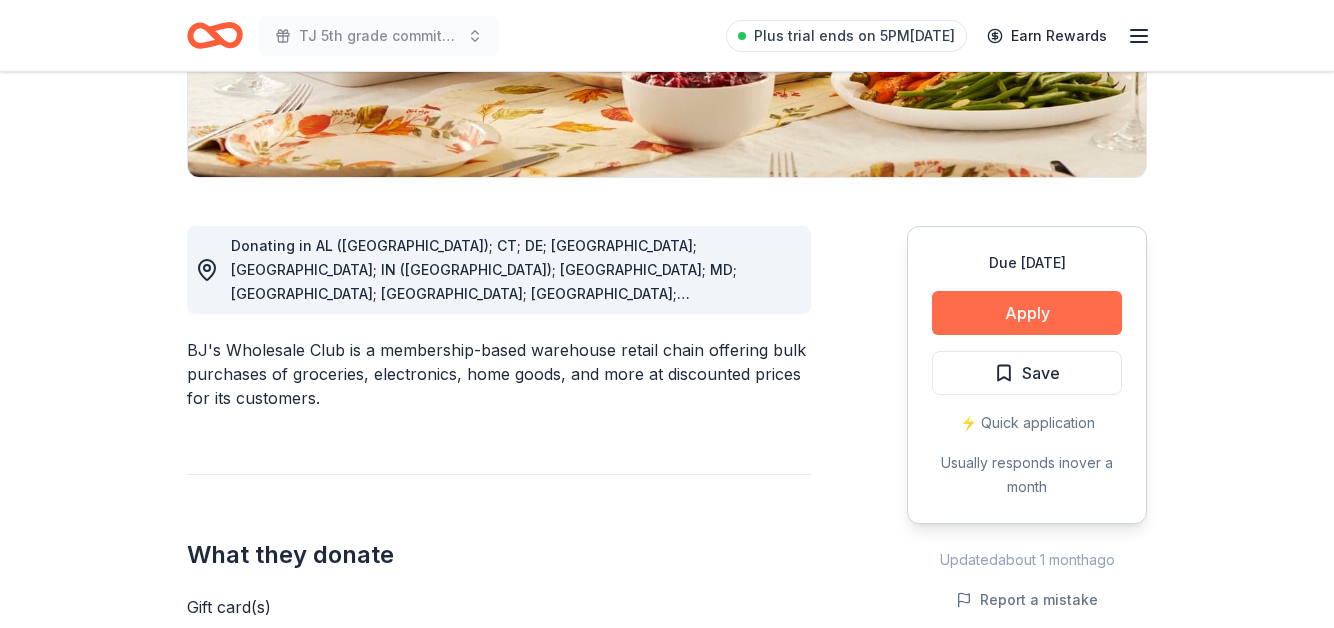 click on "Apply" at bounding box center [1027, 313] 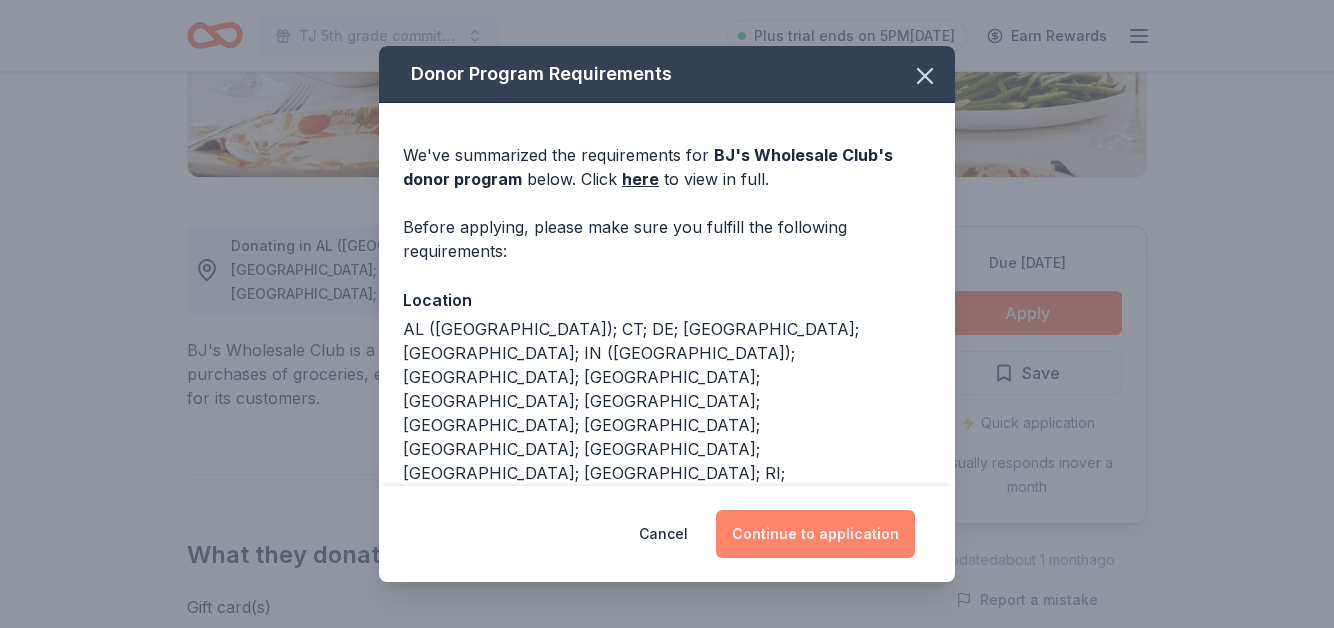 click on "Continue to application" at bounding box center (815, 534) 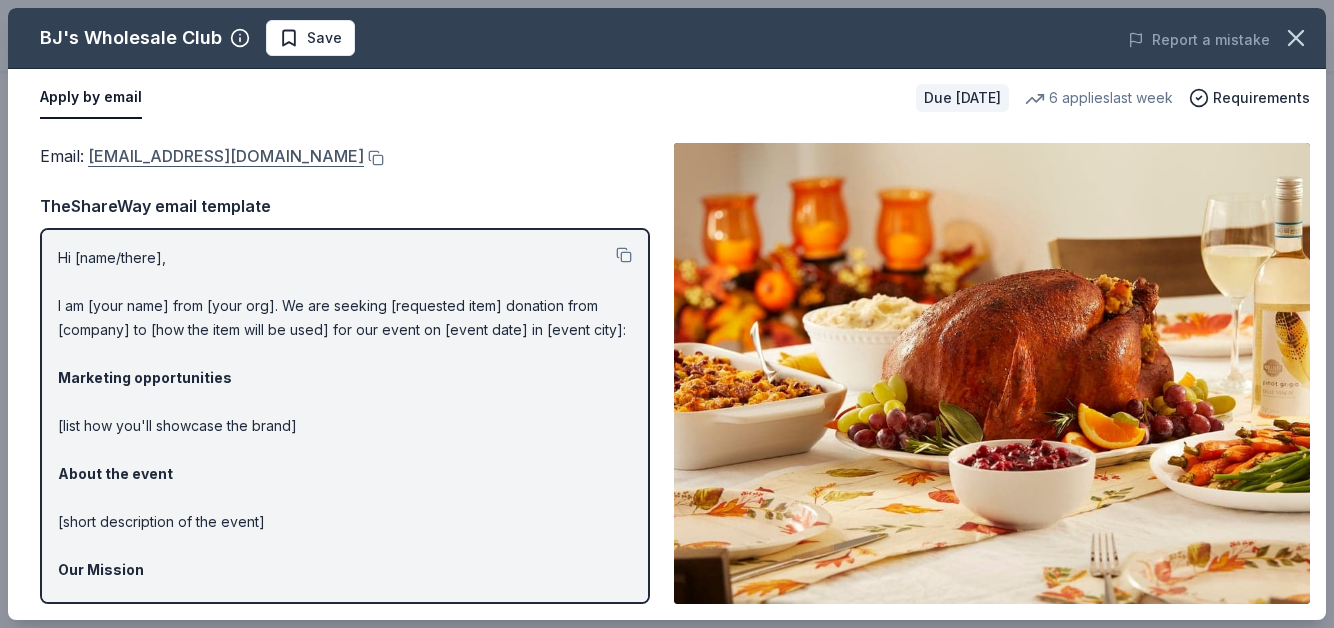 click on "community@bjs.com" at bounding box center (226, 156) 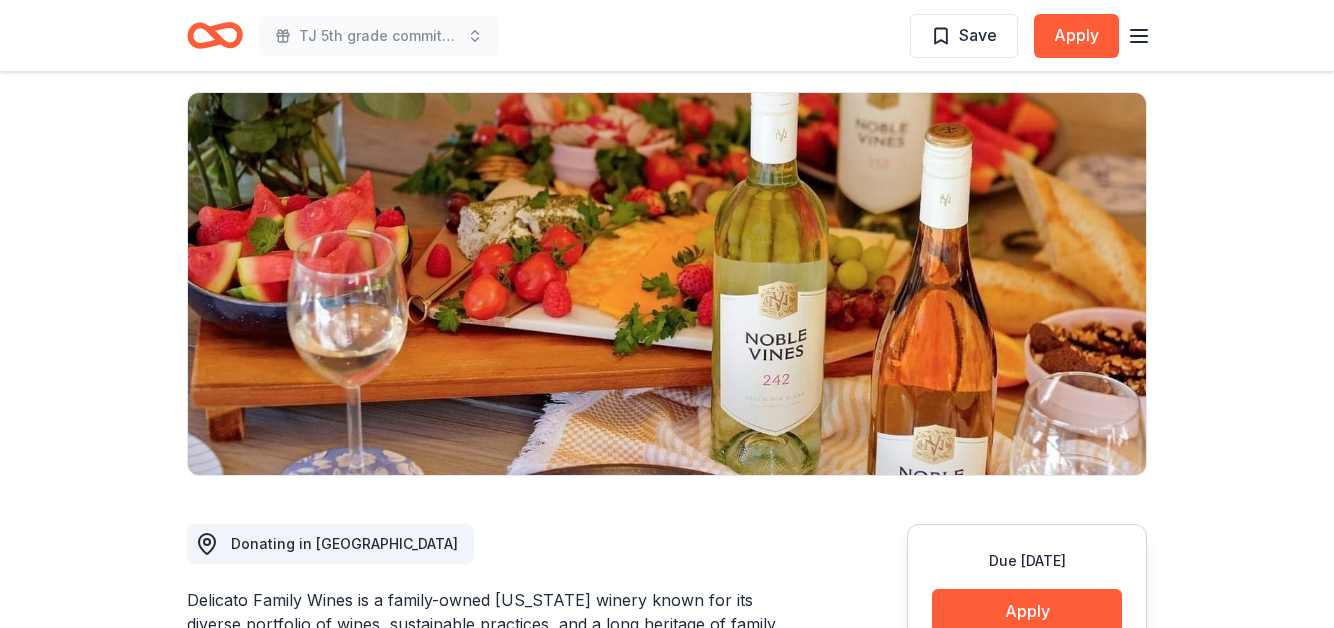 scroll, scrollTop: 0, scrollLeft: 0, axis: both 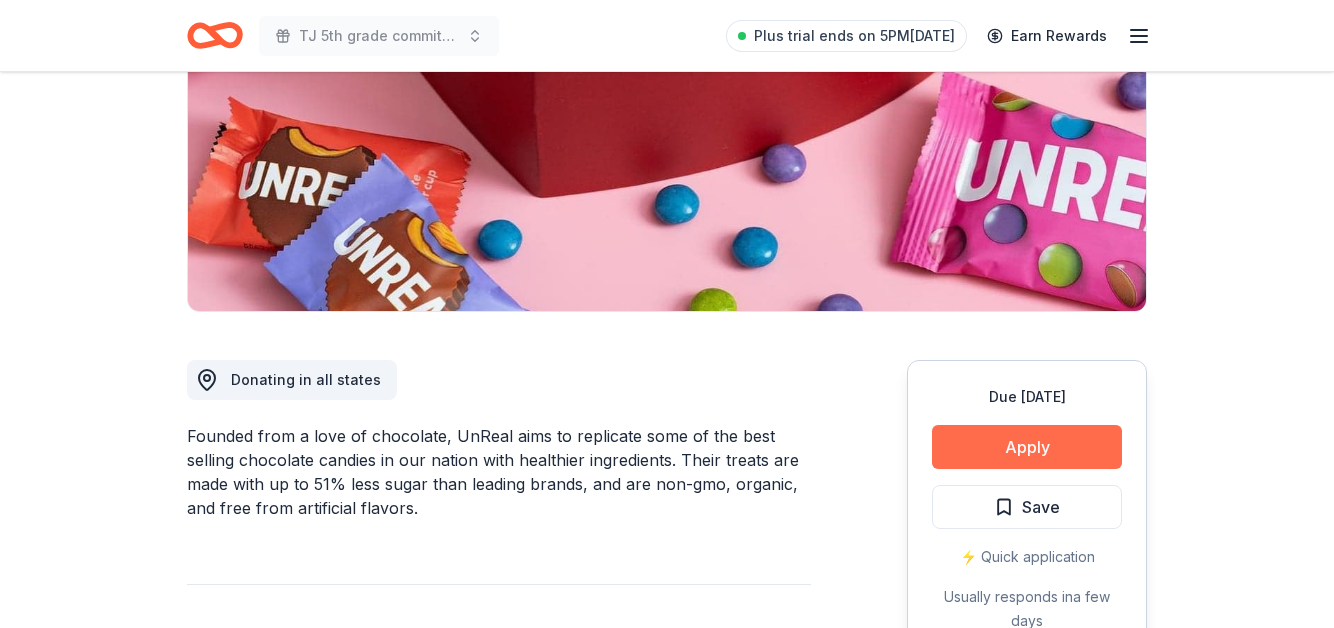 click on "Apply" at bounding box center (1027, 447) 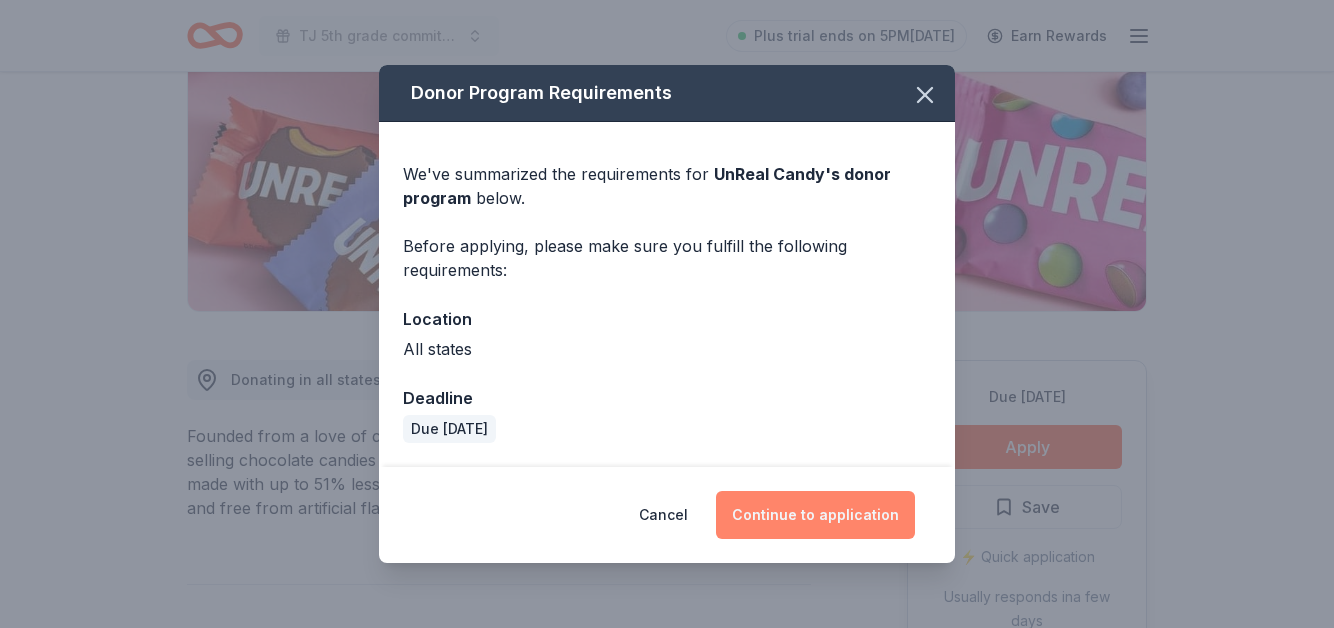 click on "Continue to application" at bounding box center [815, 515] 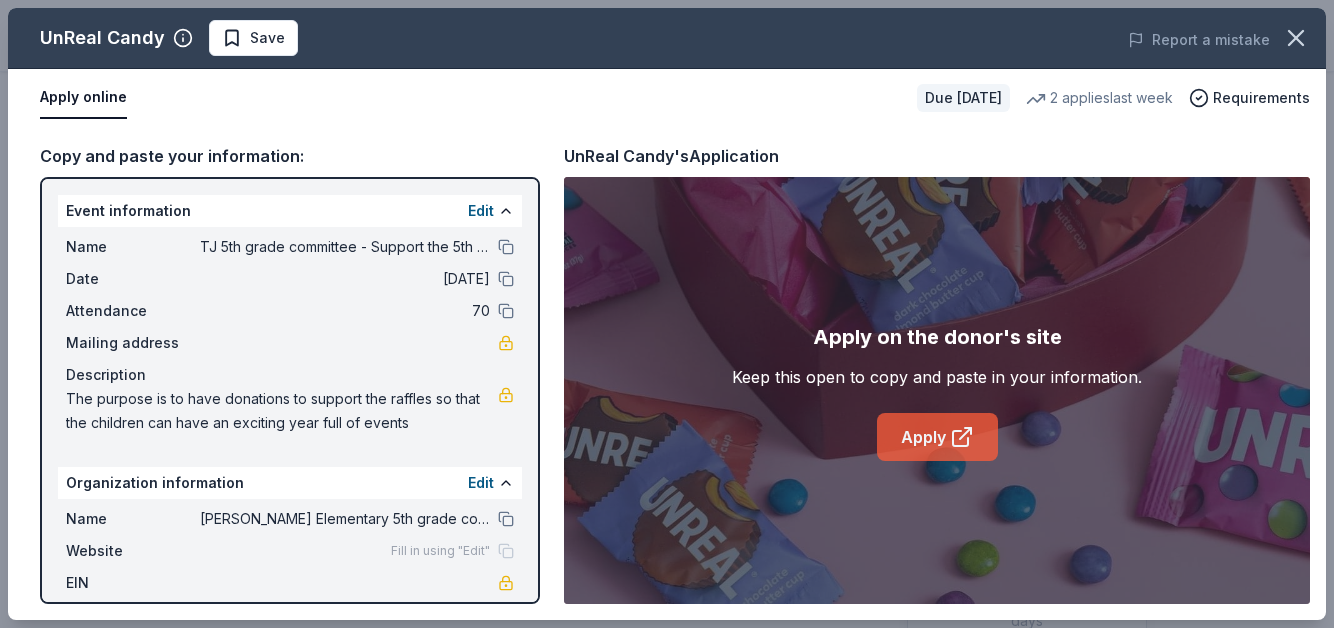 click on "Apply" at bounding box center [937, 437] 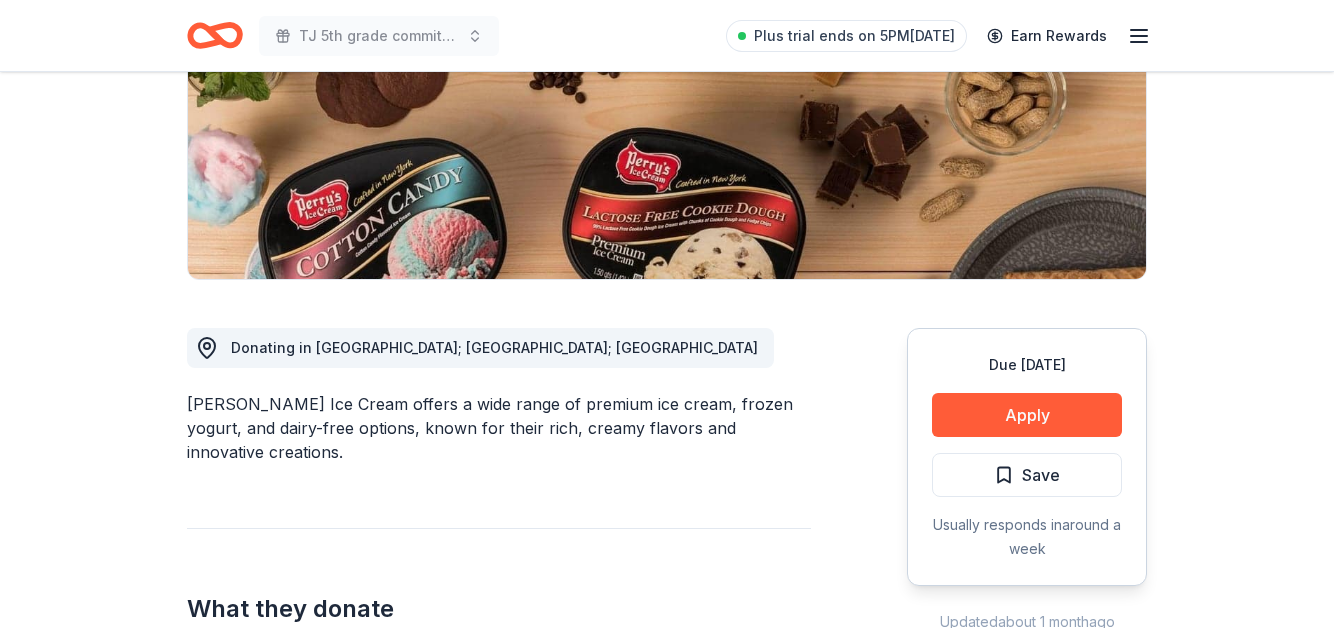 scroll, scrollTop: 329, scrollLeft: 0, axis: vertical 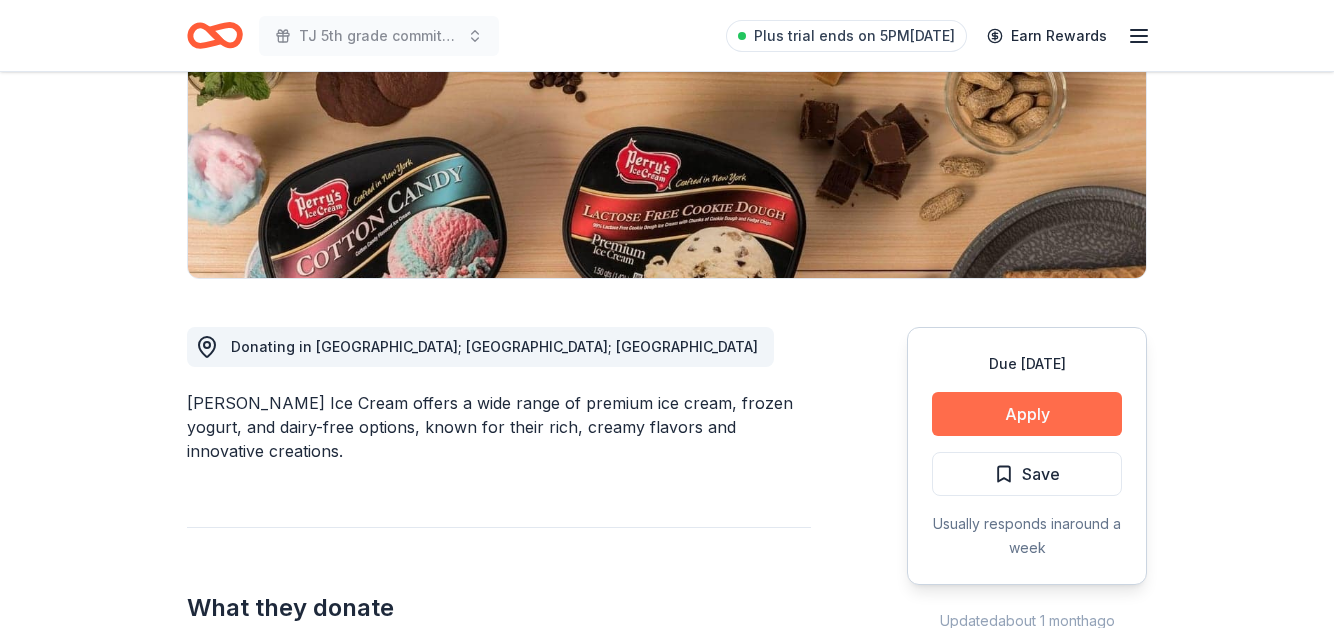 click on "Apply" at bounding box center (1027, 414) 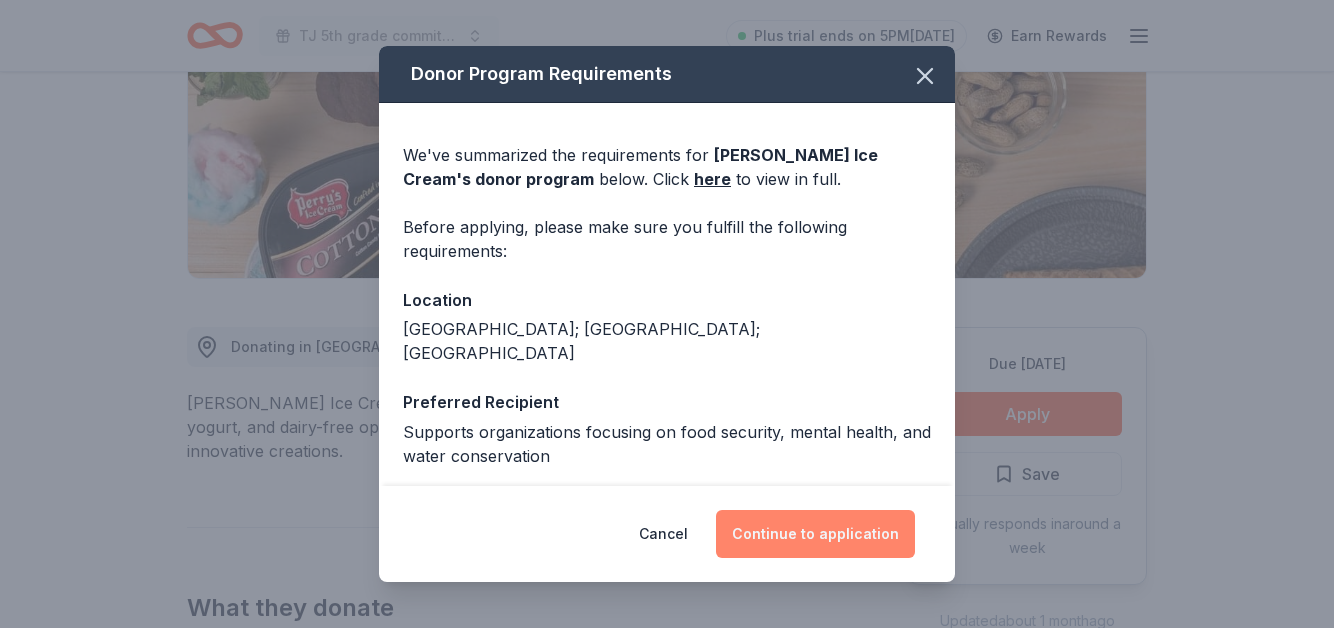 click on "Continue to application" at bounding box center [815, 534] 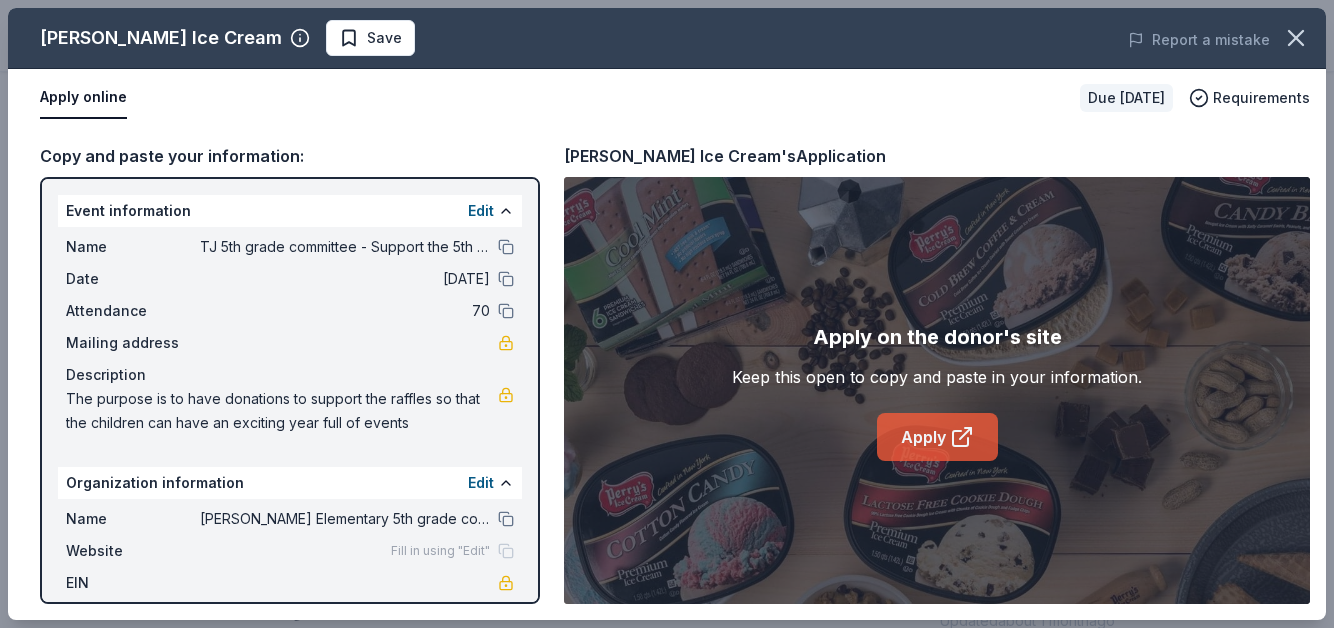click on "Apply" at bounding box center [937, 437] 